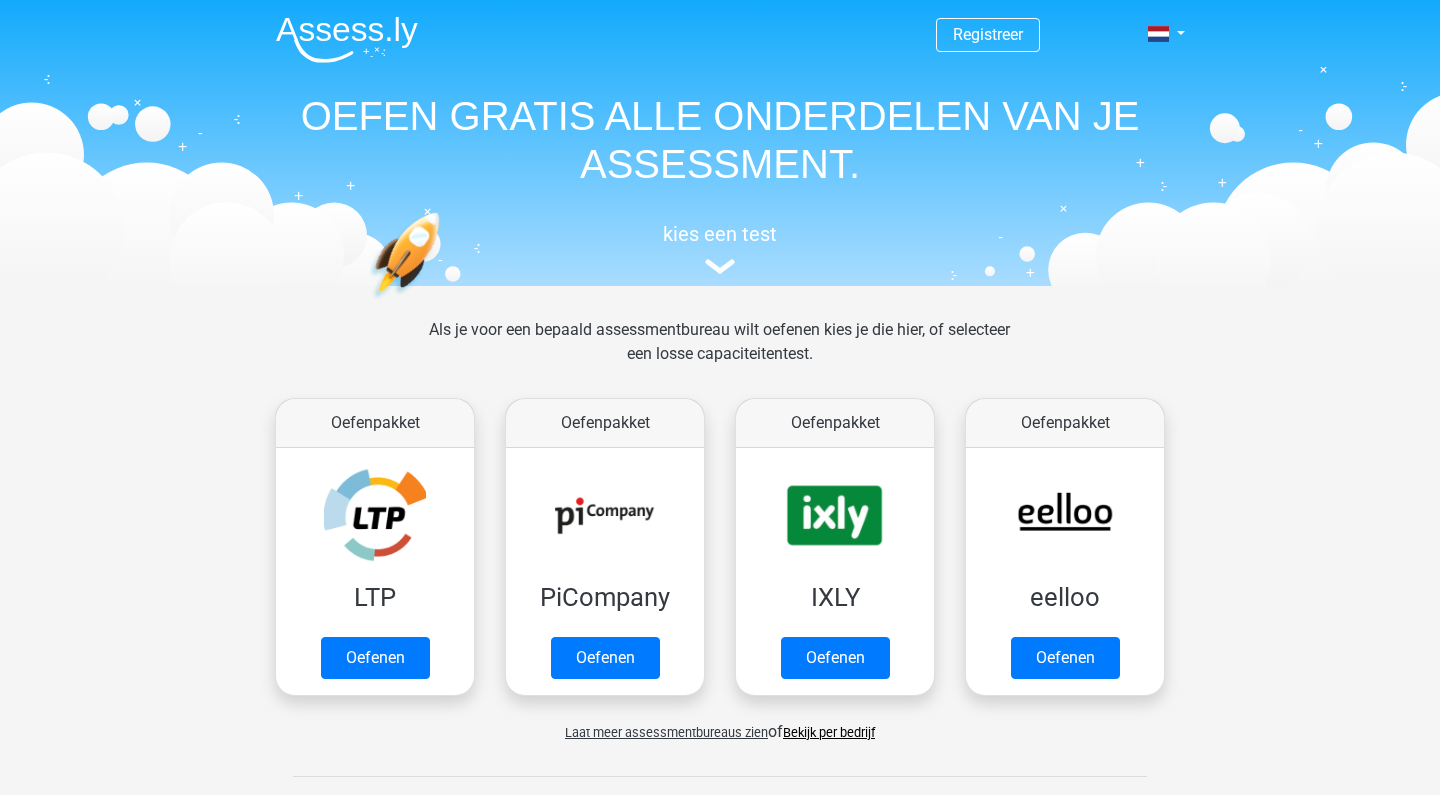 scroll, scrollTop: 0, scrollLeft: 0, axis: both 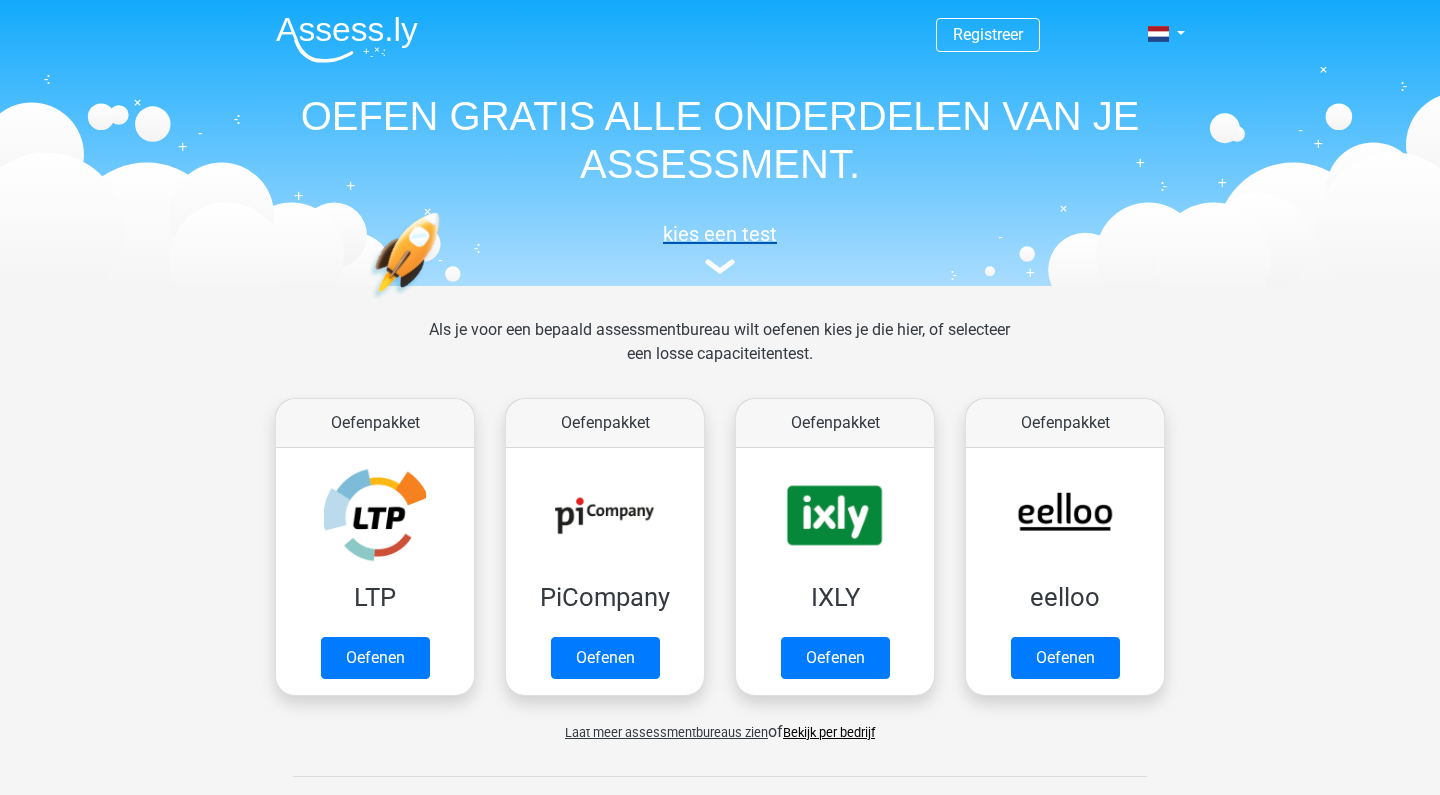 click at bounding box center (720, 266) 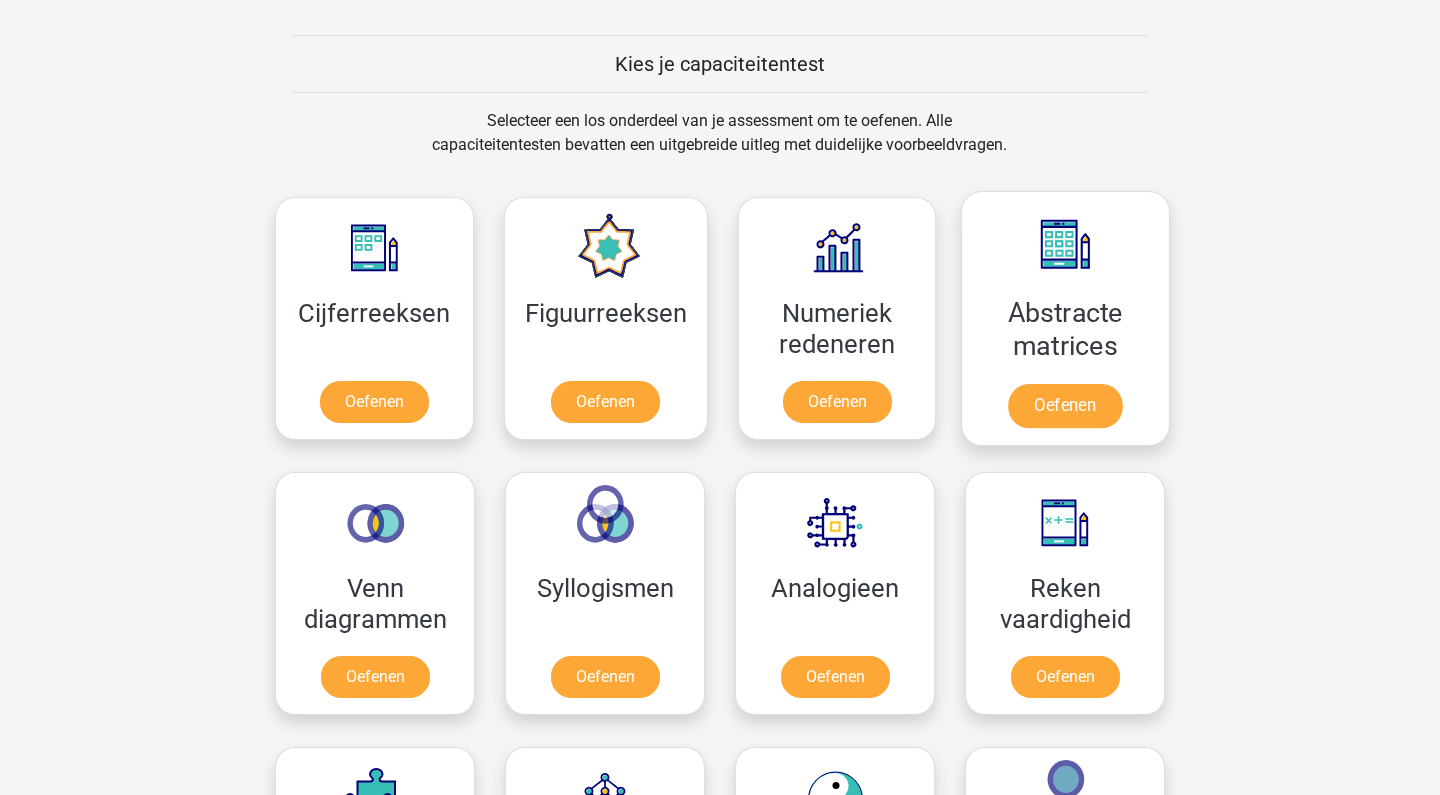 scroll, scrollTop: 726, scrollLeft: 0, axis: vertical 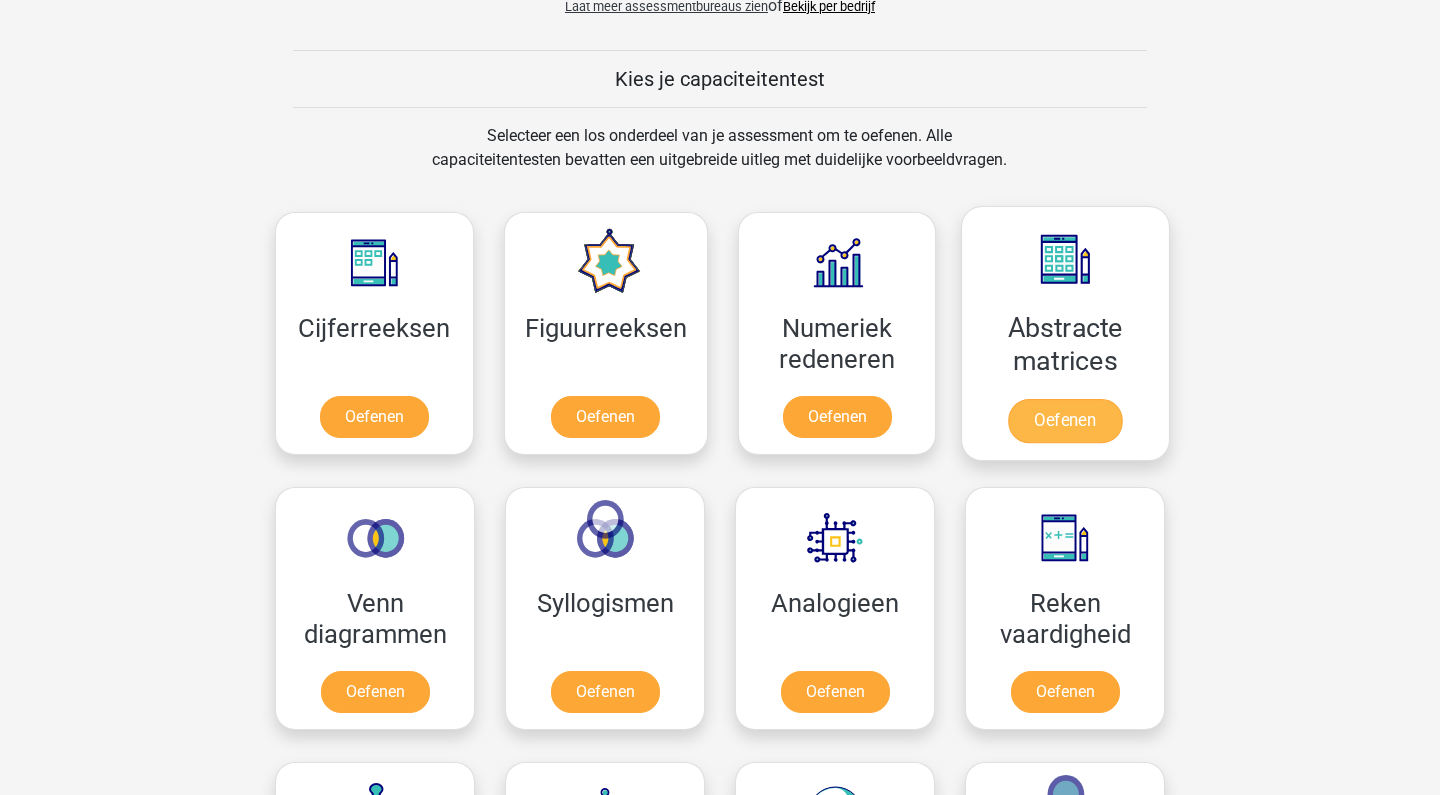 click on "Oefenen" at bounding box center (1065, 421) 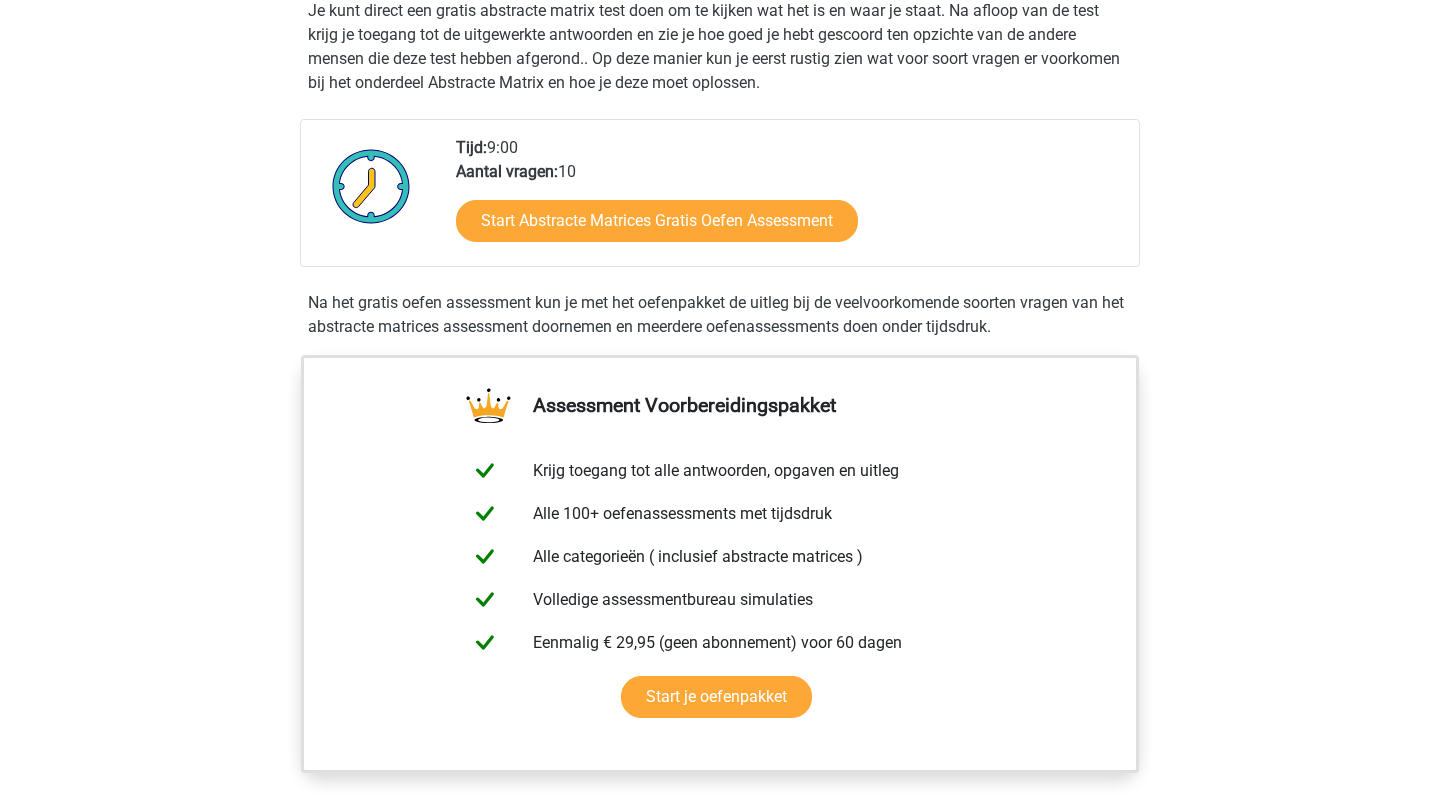 scroll, scrollTop: 424, scrollLeft: 0, axis: vertical 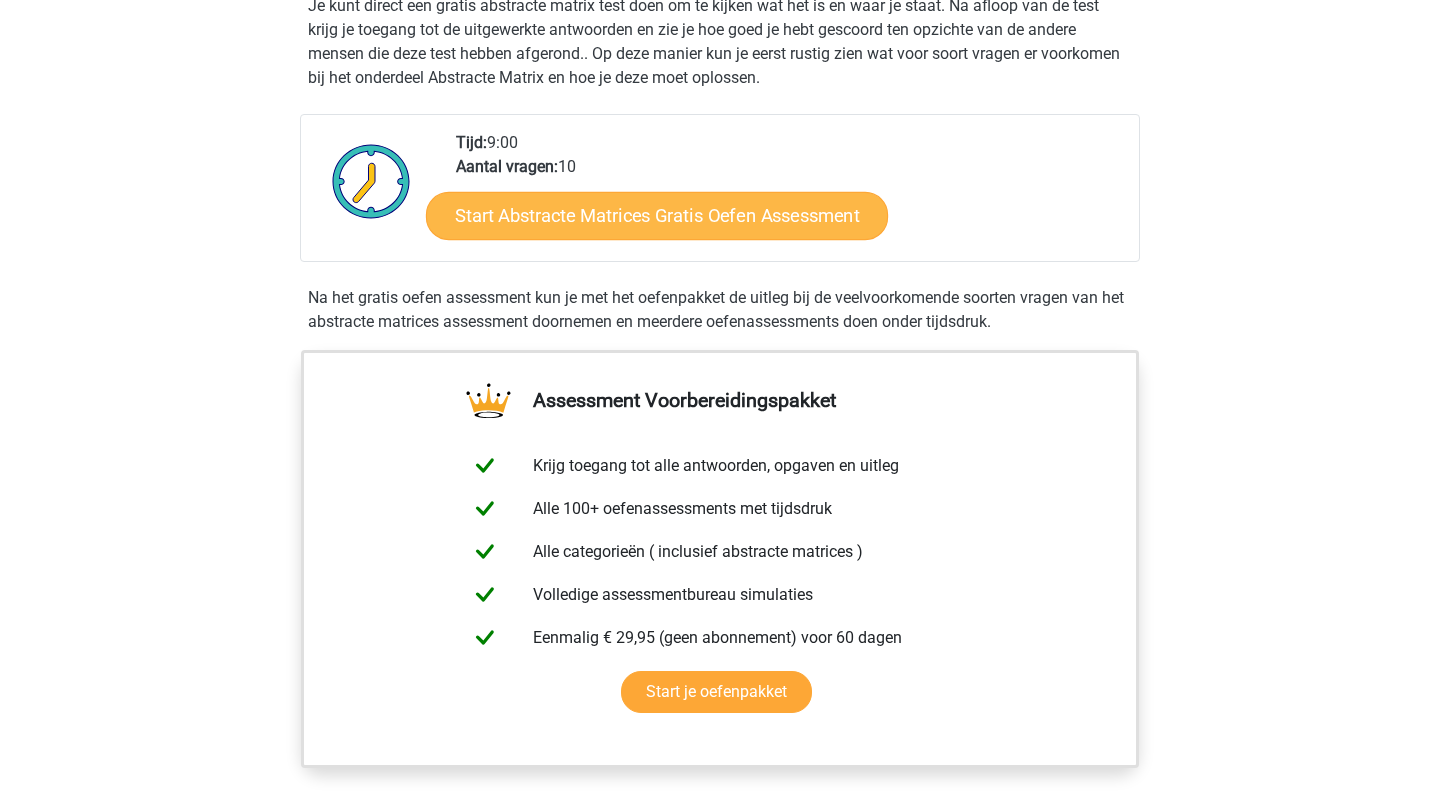 click on "Start Abstracte Matrices
Gratis Oefen Assessment" at bounding box center [657, 215] 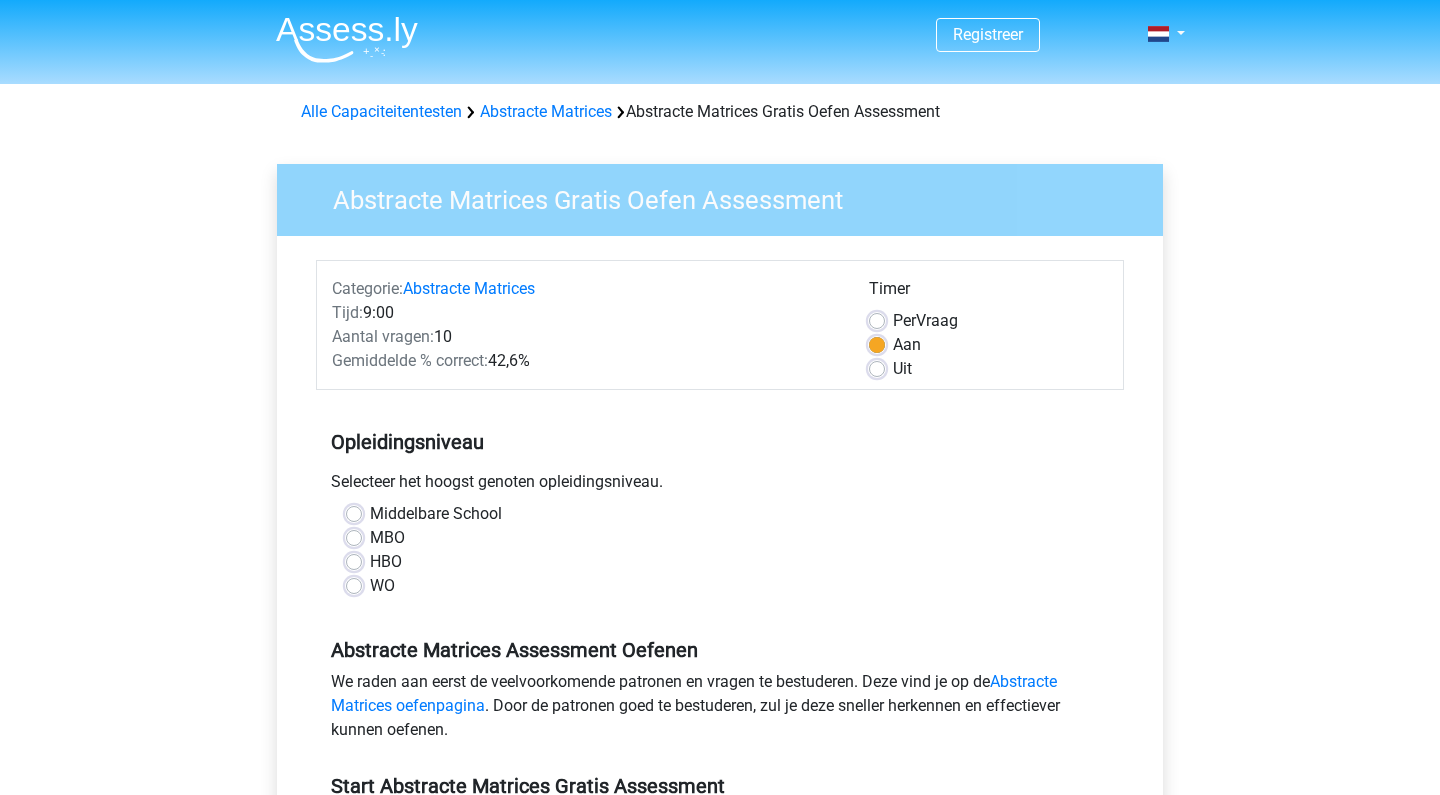 scroll, scrollTop: 0, scrollLeft: 0, axis: both 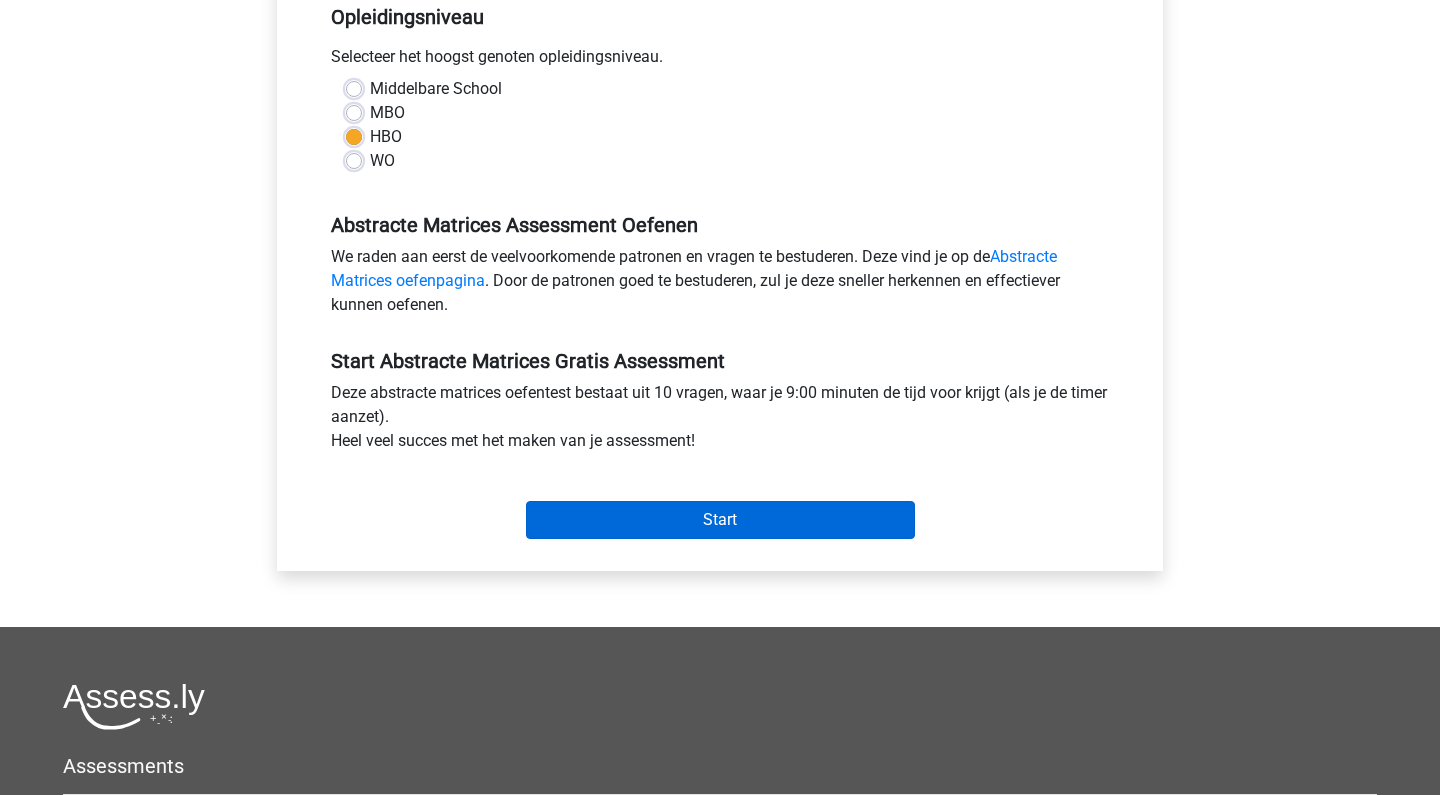 click on "Start" at bounding box center (720, 520) 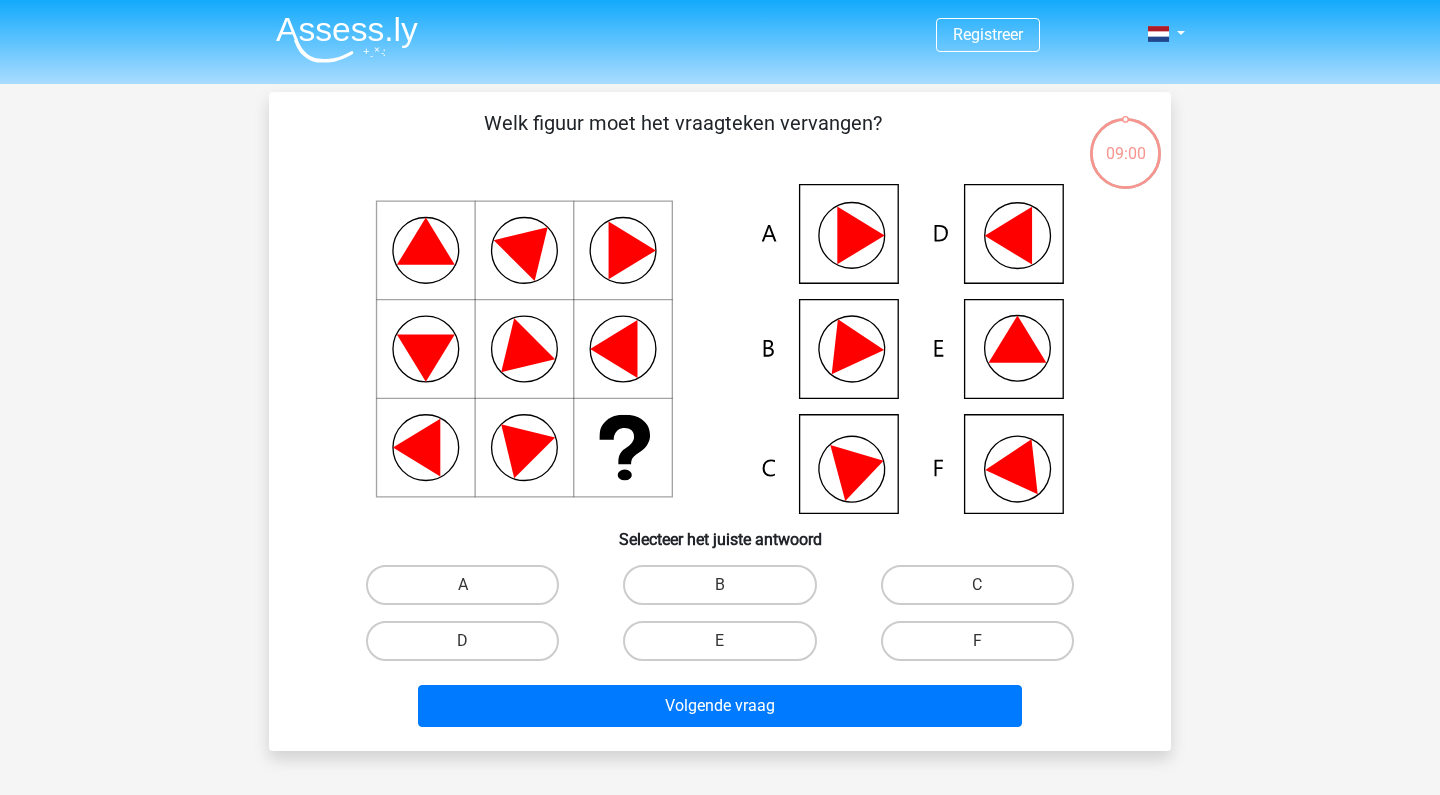 scroll, scrollTop: 0, scrollLeft: 0, axis: both 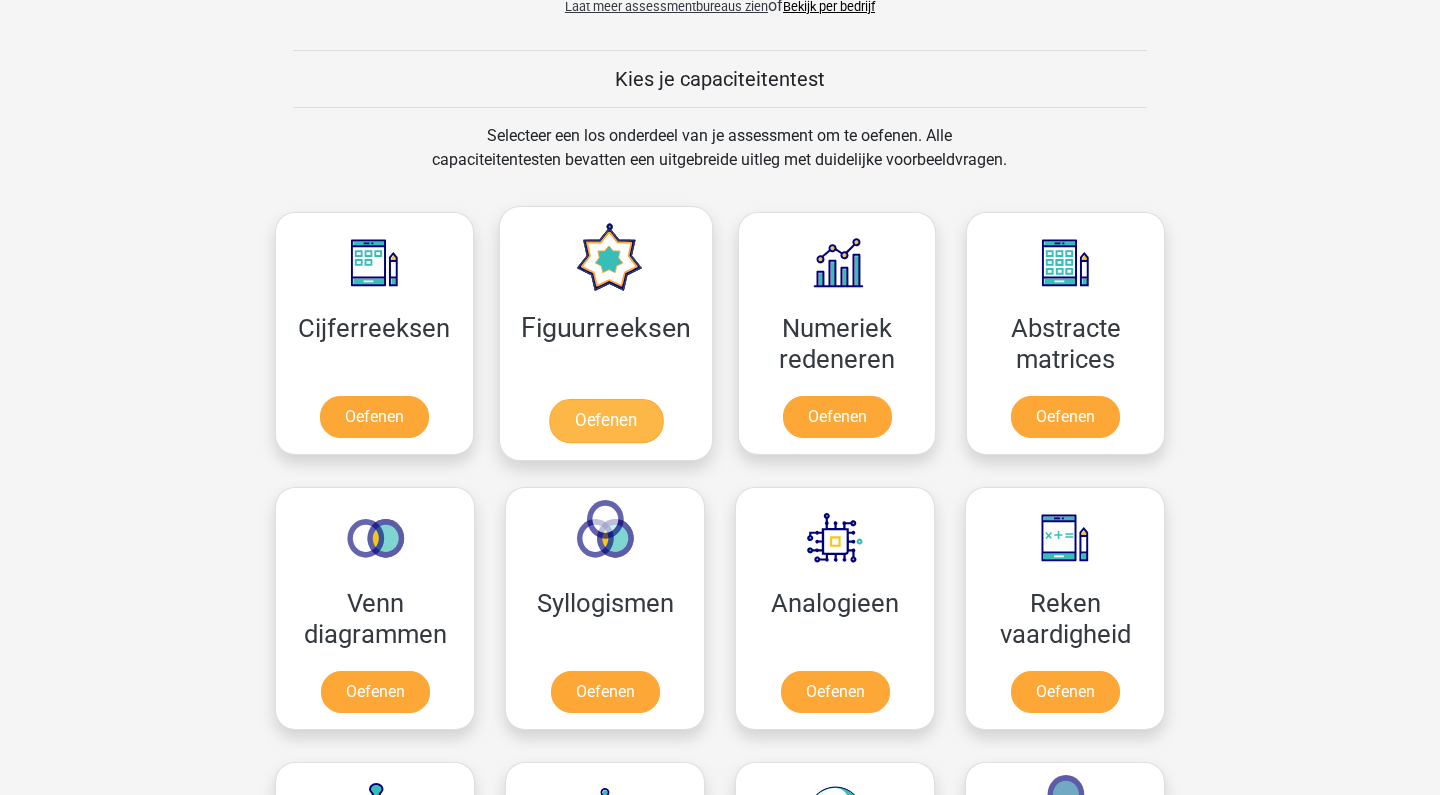 click on "Oefenen" at bounding box center [605, 421] 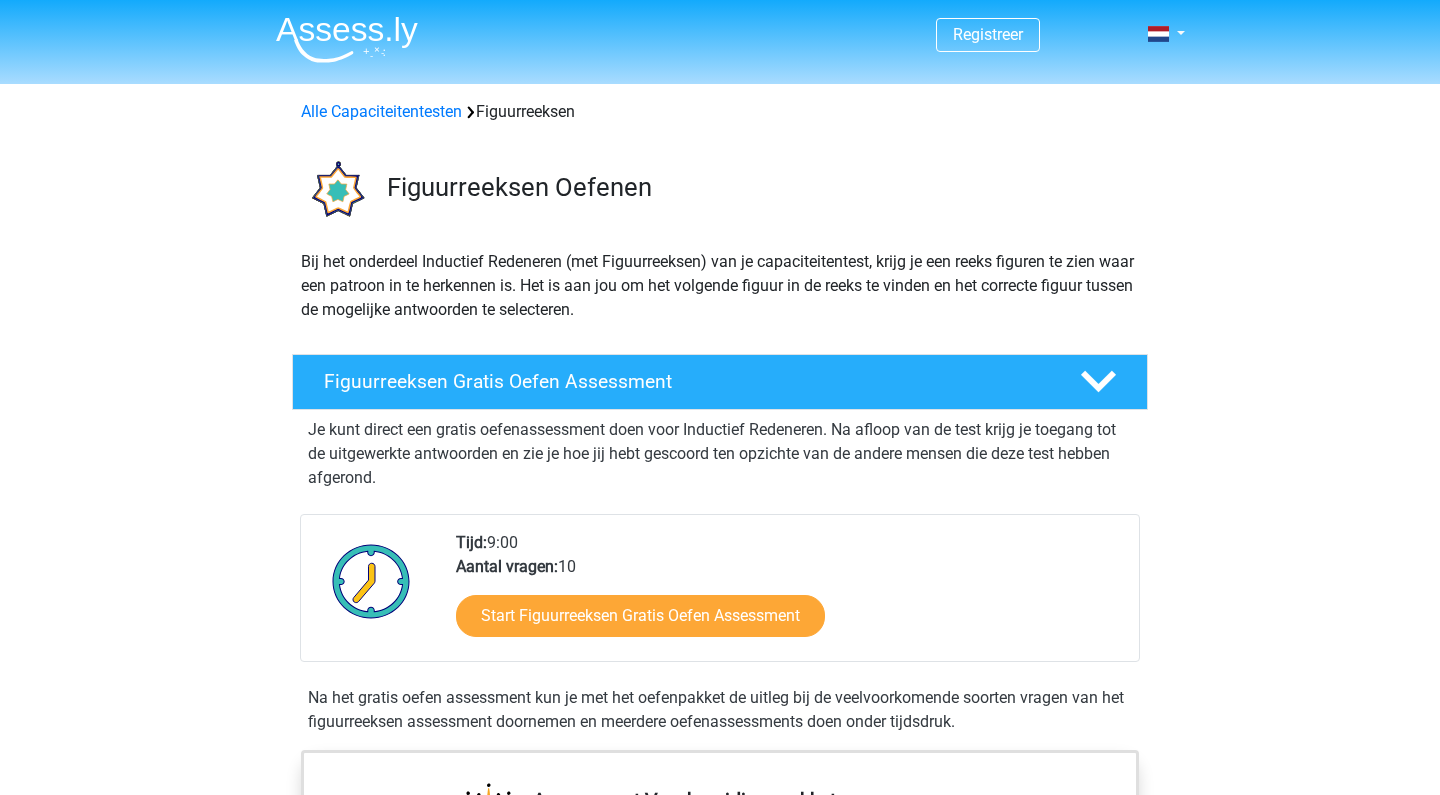 scroll, scrollTop: 0, scrollLeft: 0, axis: both 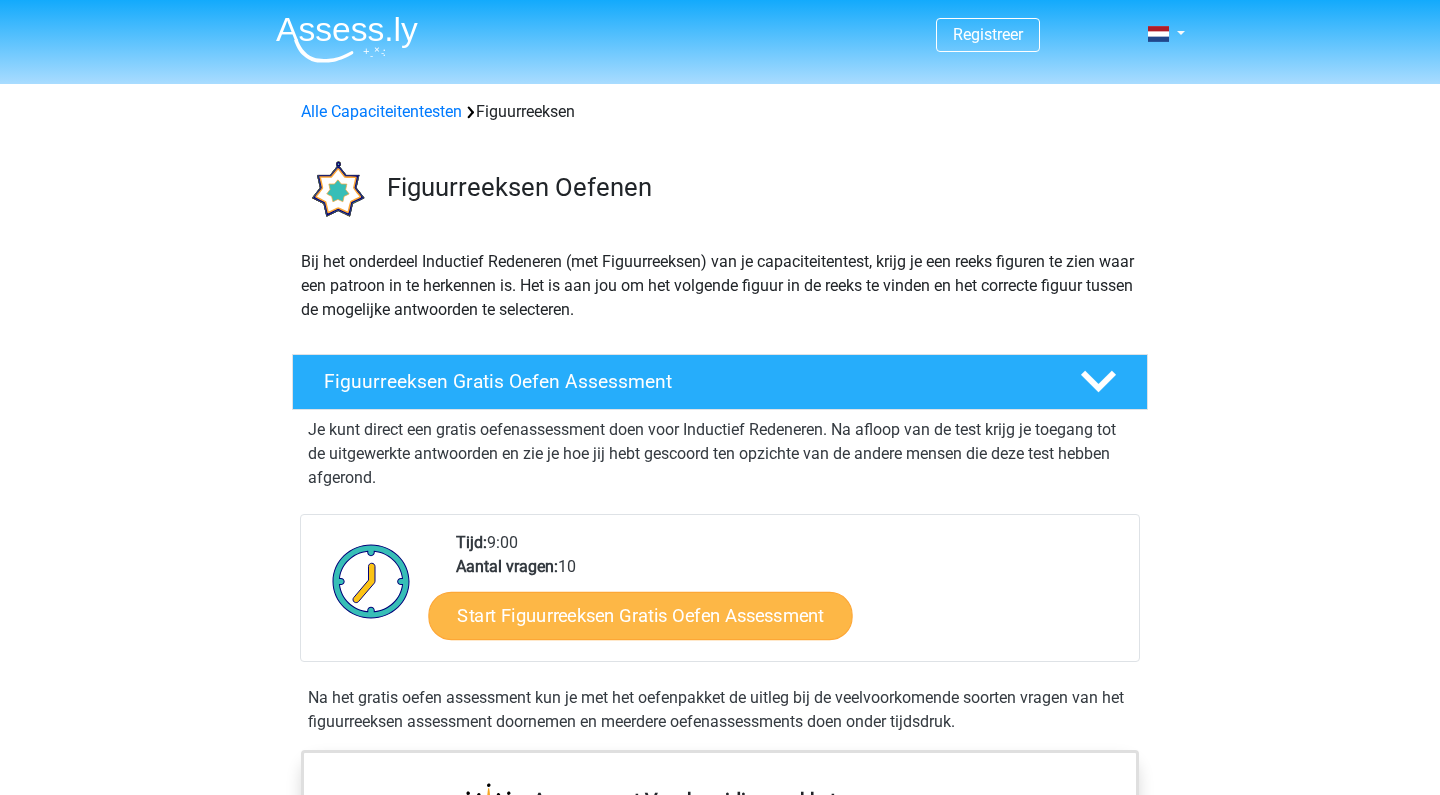 click on "Start Figuurreeksen
Gratis Oefen Assessment" at bounding box center [641, 615] 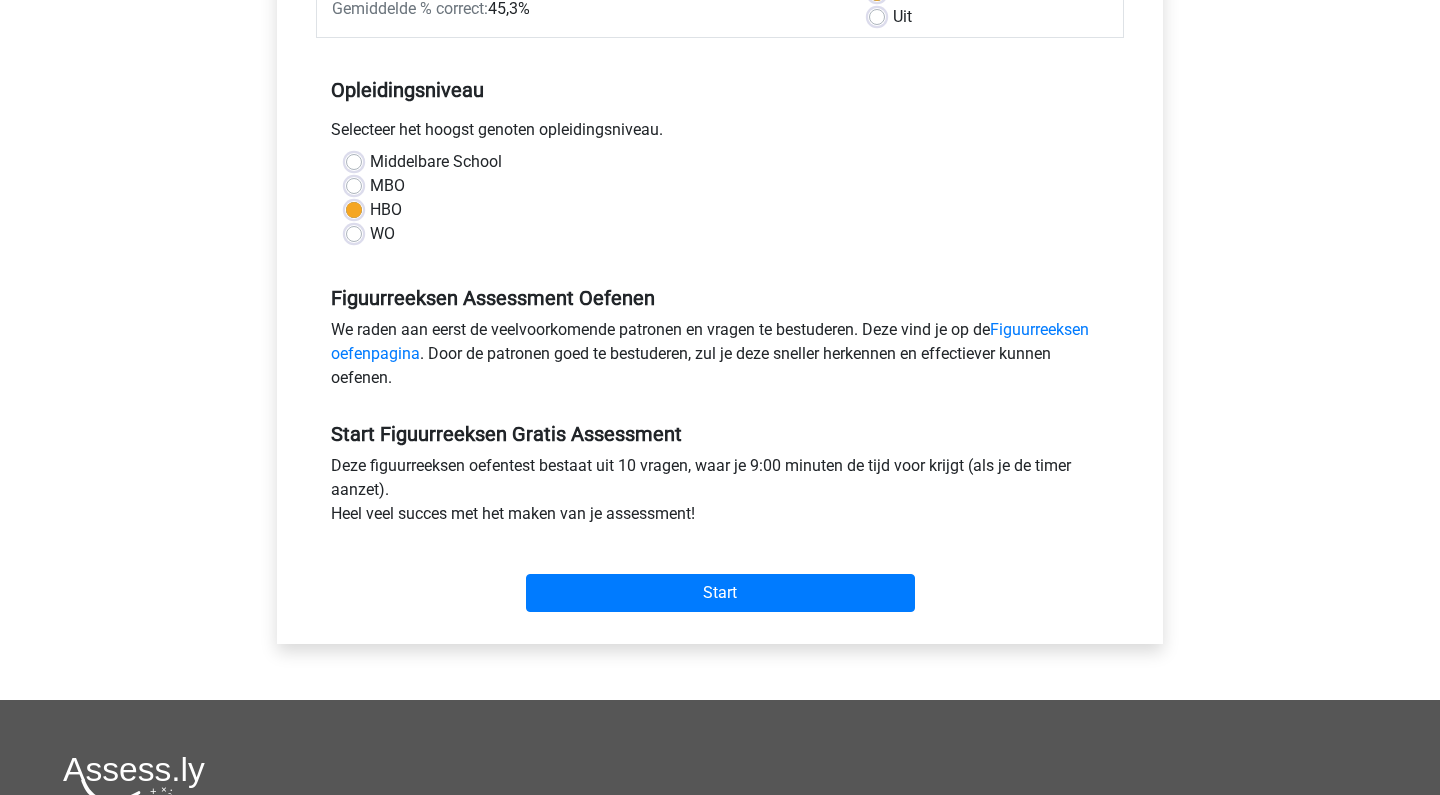 scroll, scrollTop: 443, scrollLeft: 0, axis: vertical 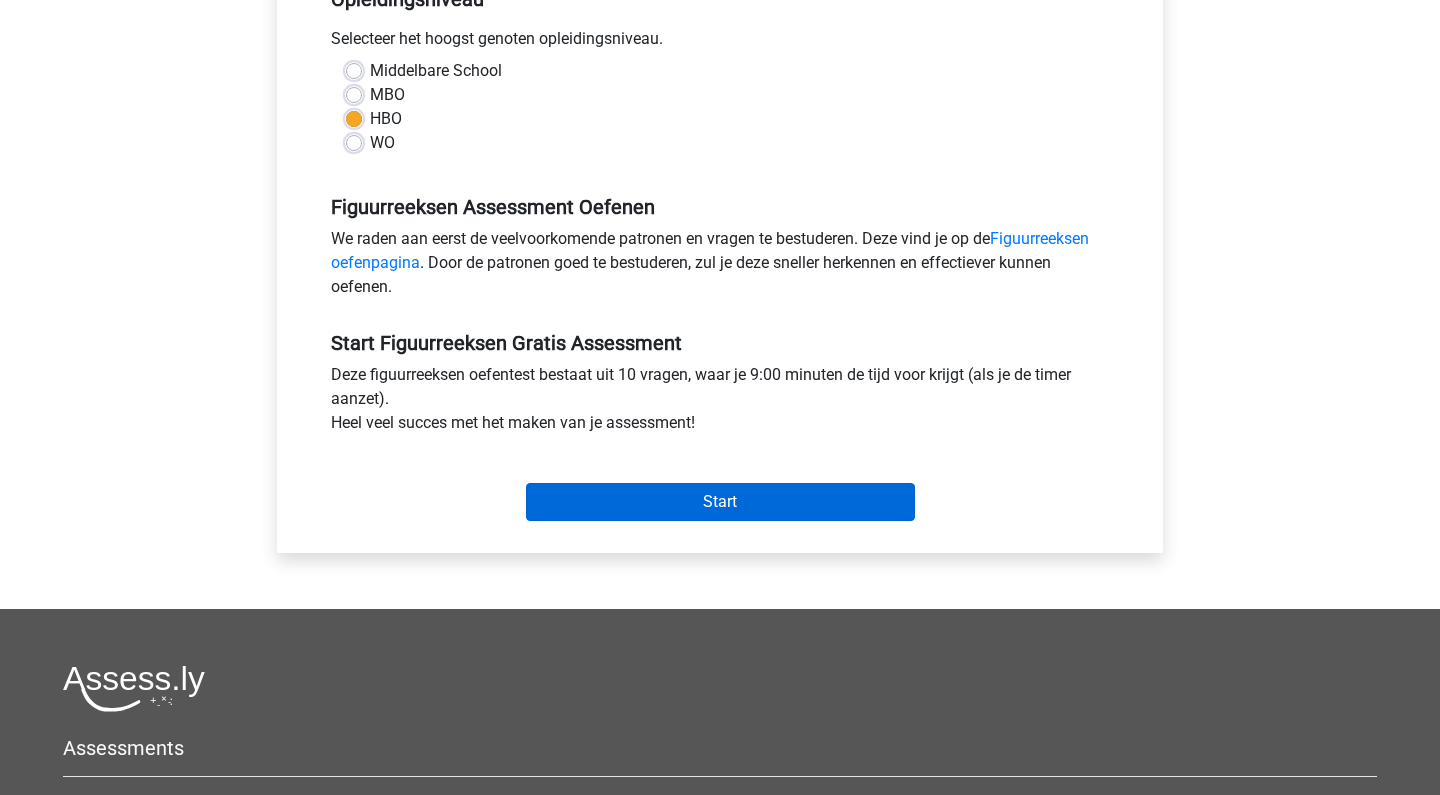 click on "Start" at bounding box center [720, 502] 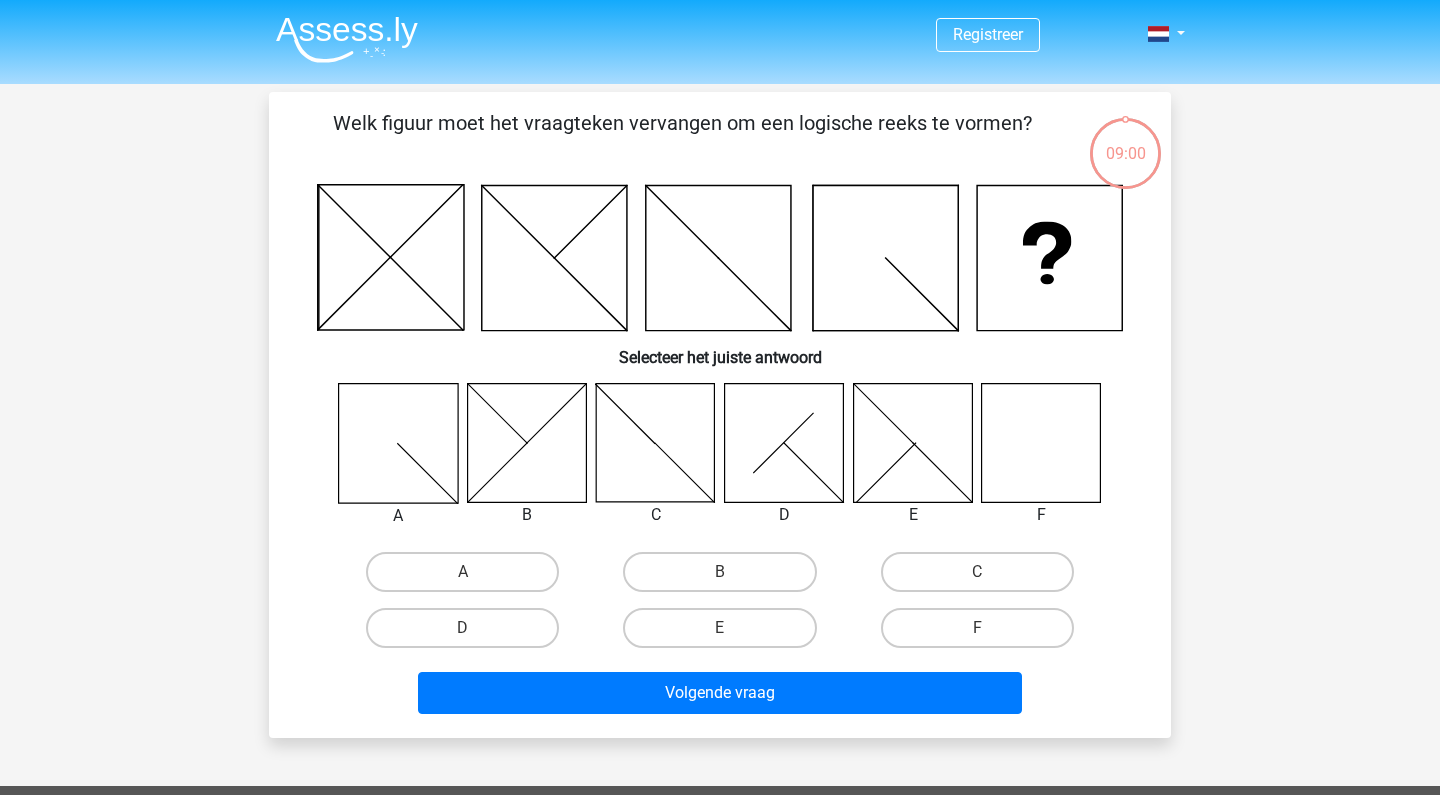 scroll, scrollTop: 0, scrollLeft: 0, axis: both 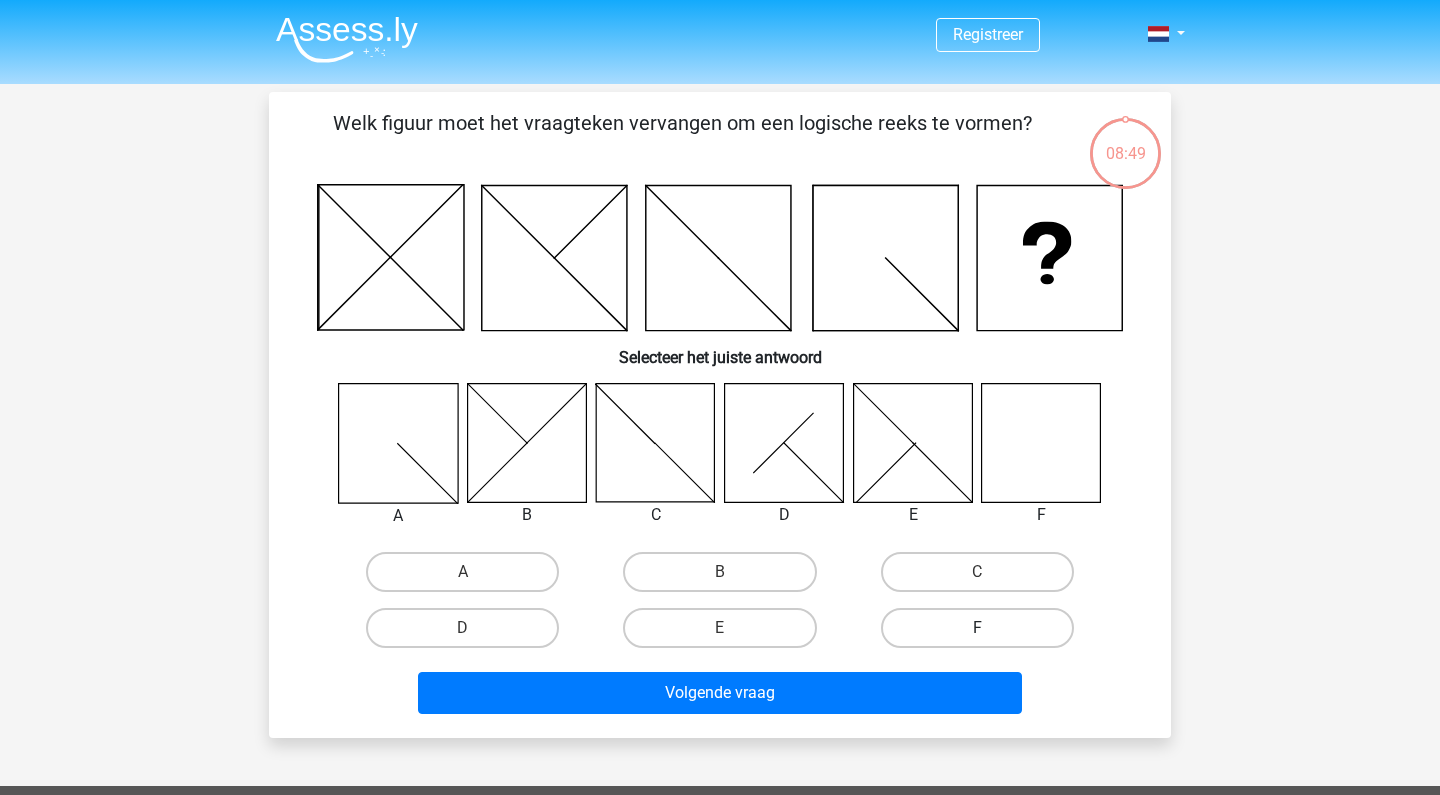 click on "F" at bounding box center [977, 628] 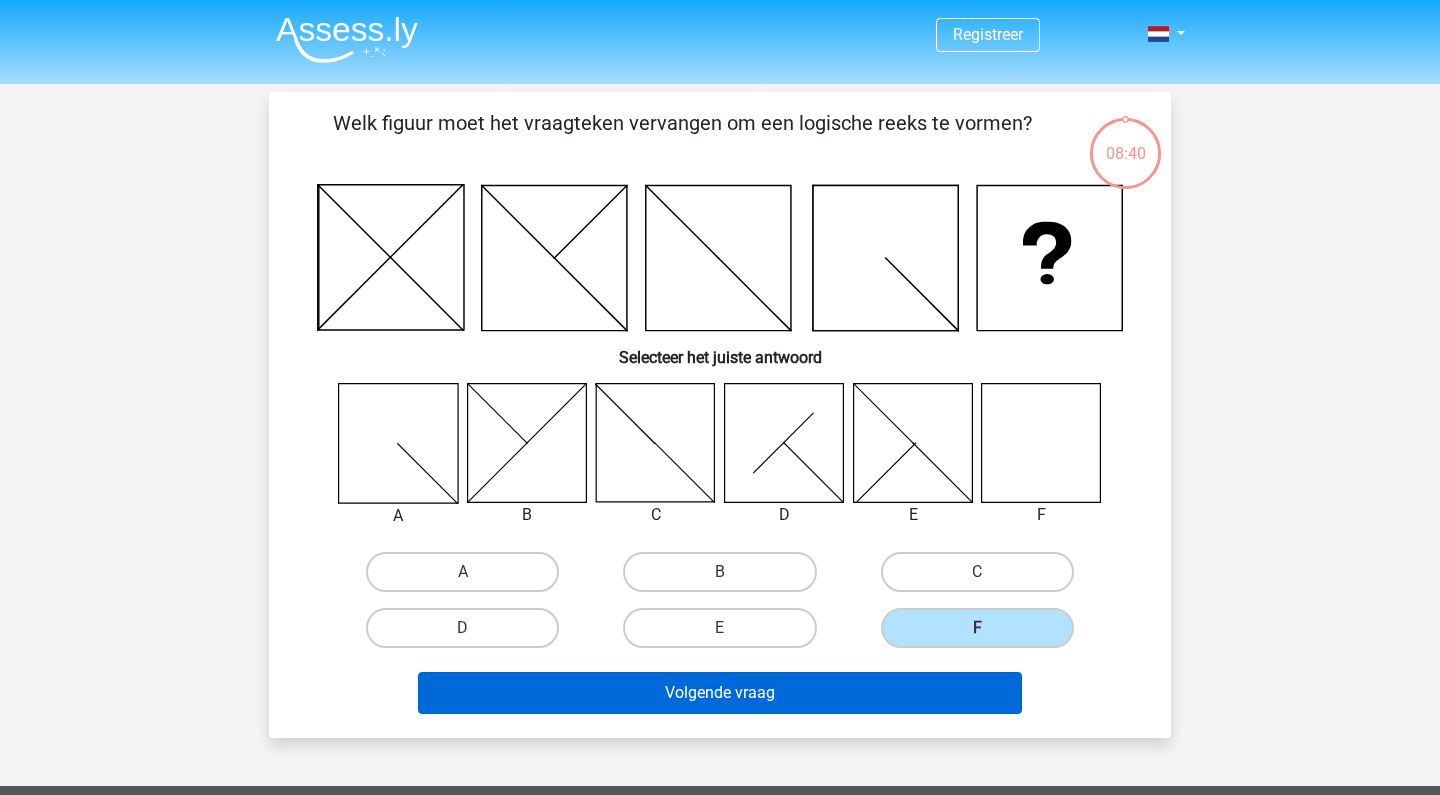click on "Volgende vraag" at bounding box center [720, 693] 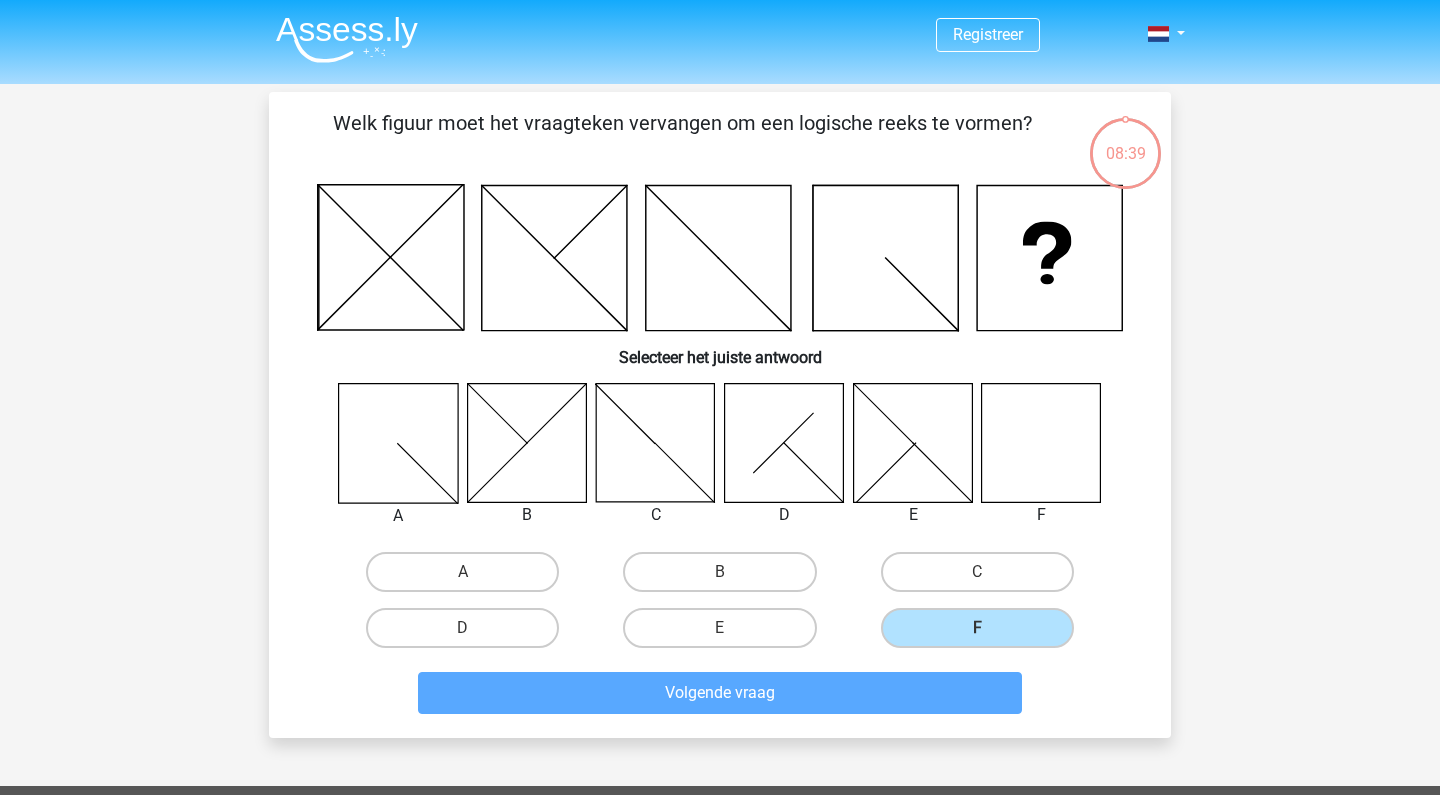 scroll, scrollTop: 92, scrollLeft: 0, axis: vertical 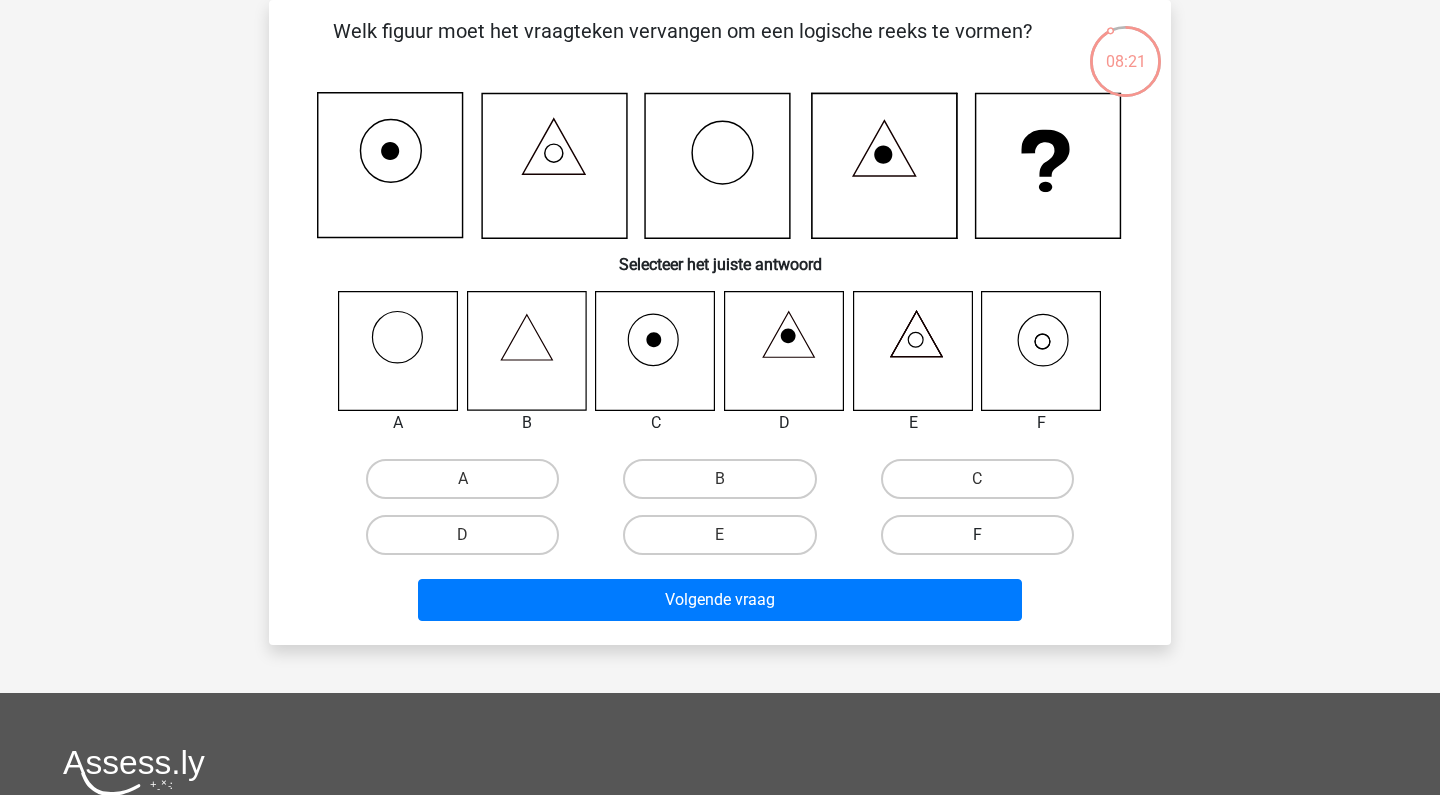 click on "F" at bounding box center [977, 535] 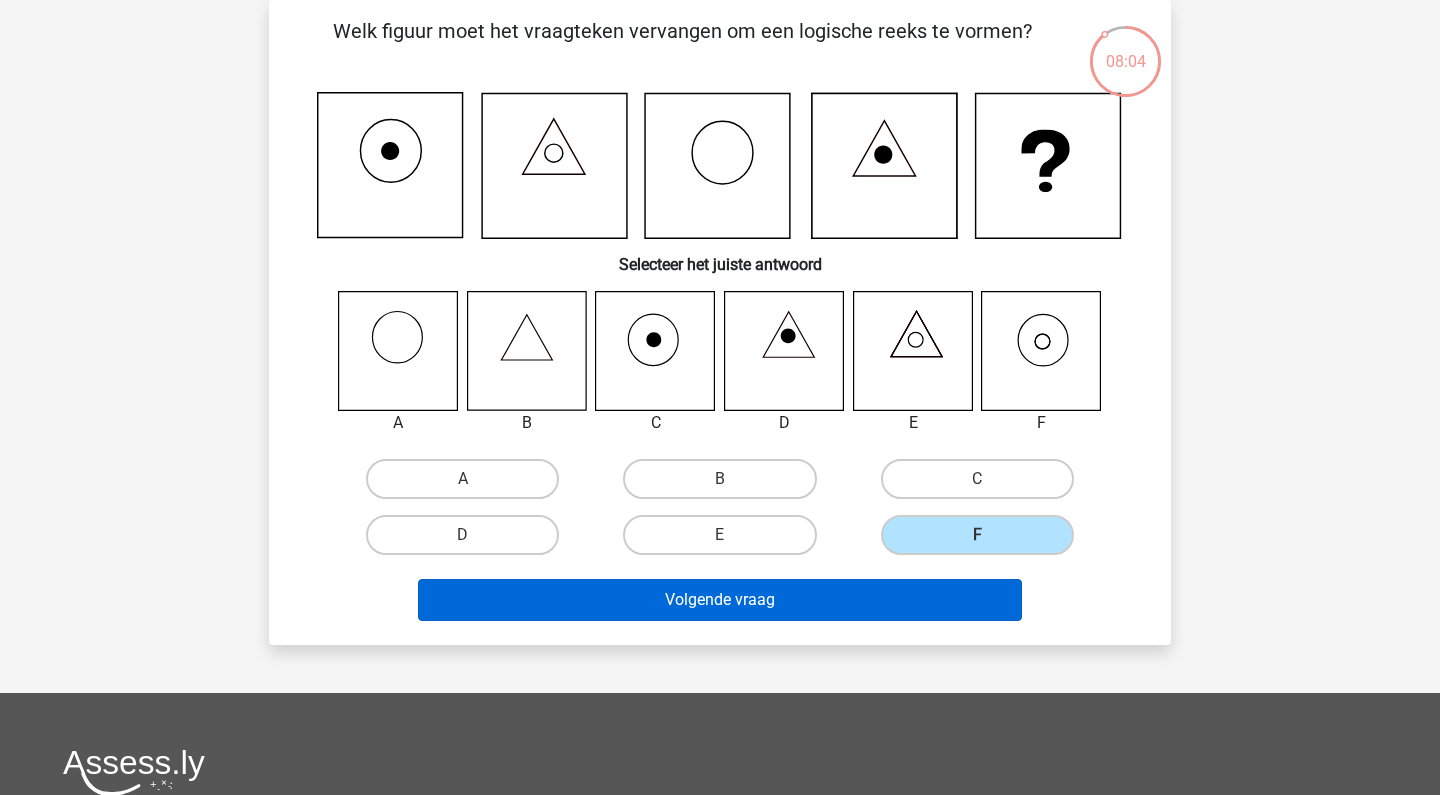 click on "Volgende vraag" at bounding box center [720, 600] 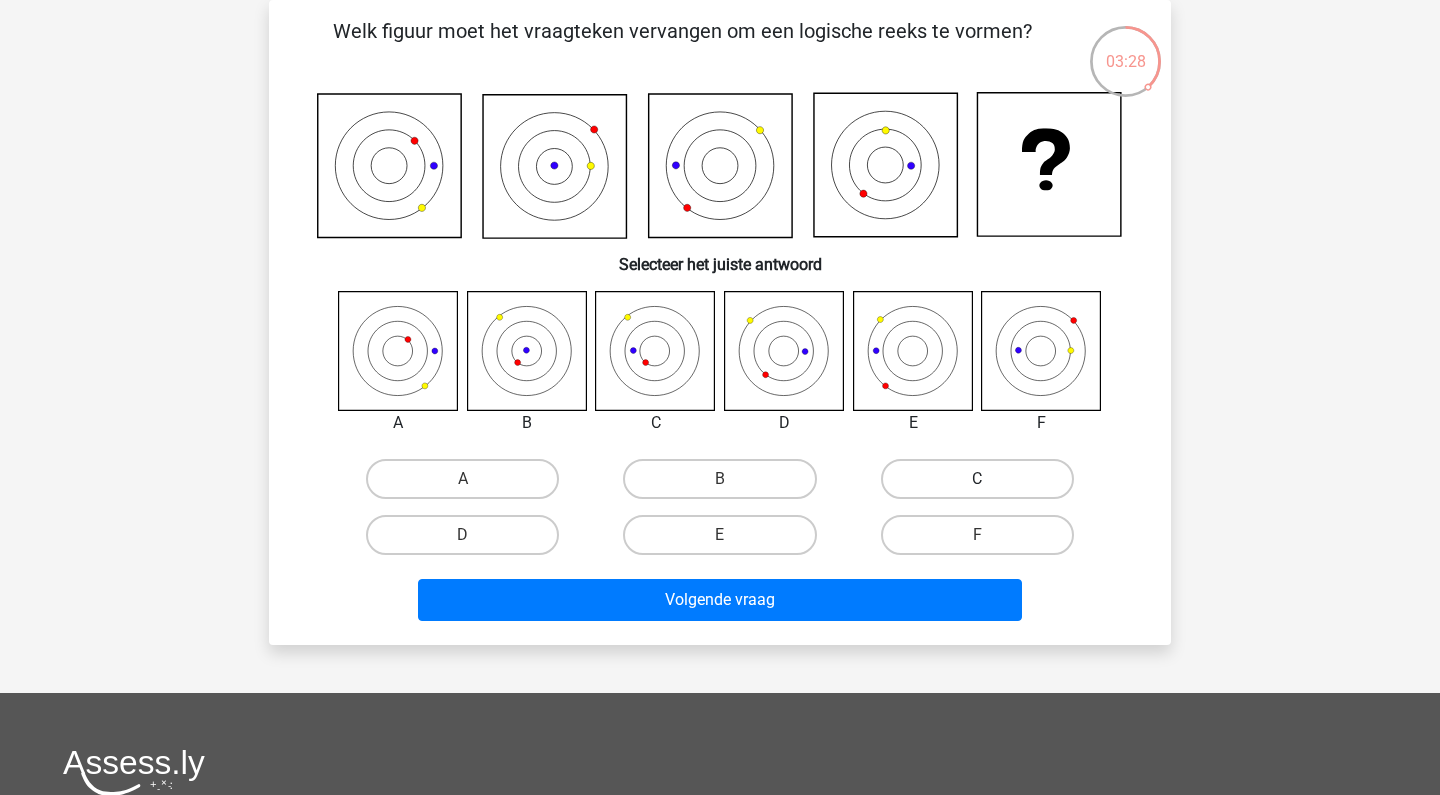 click on "C" at bounding box center (977, 479) 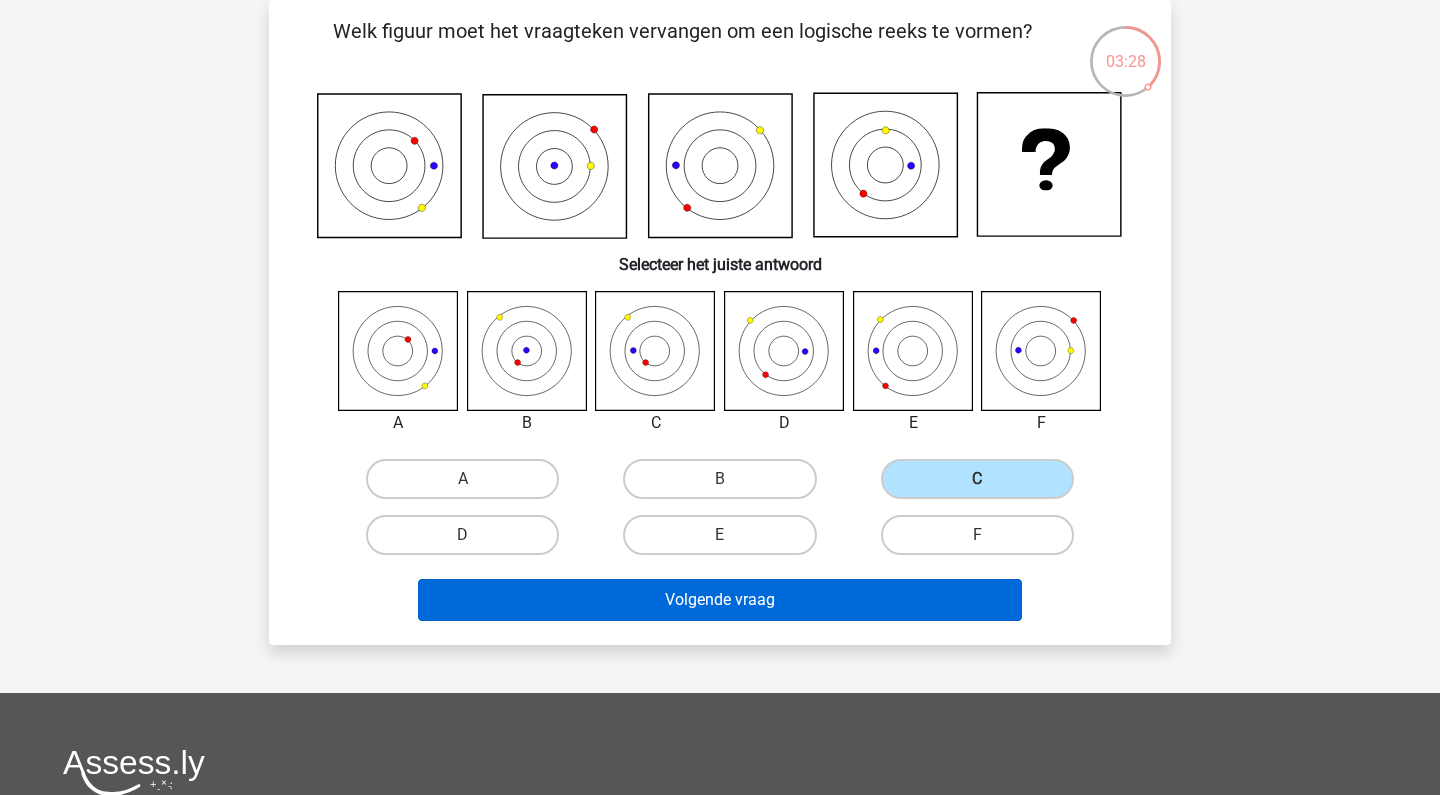 click on "Volgende vraag" at bounding box center [720, 600] 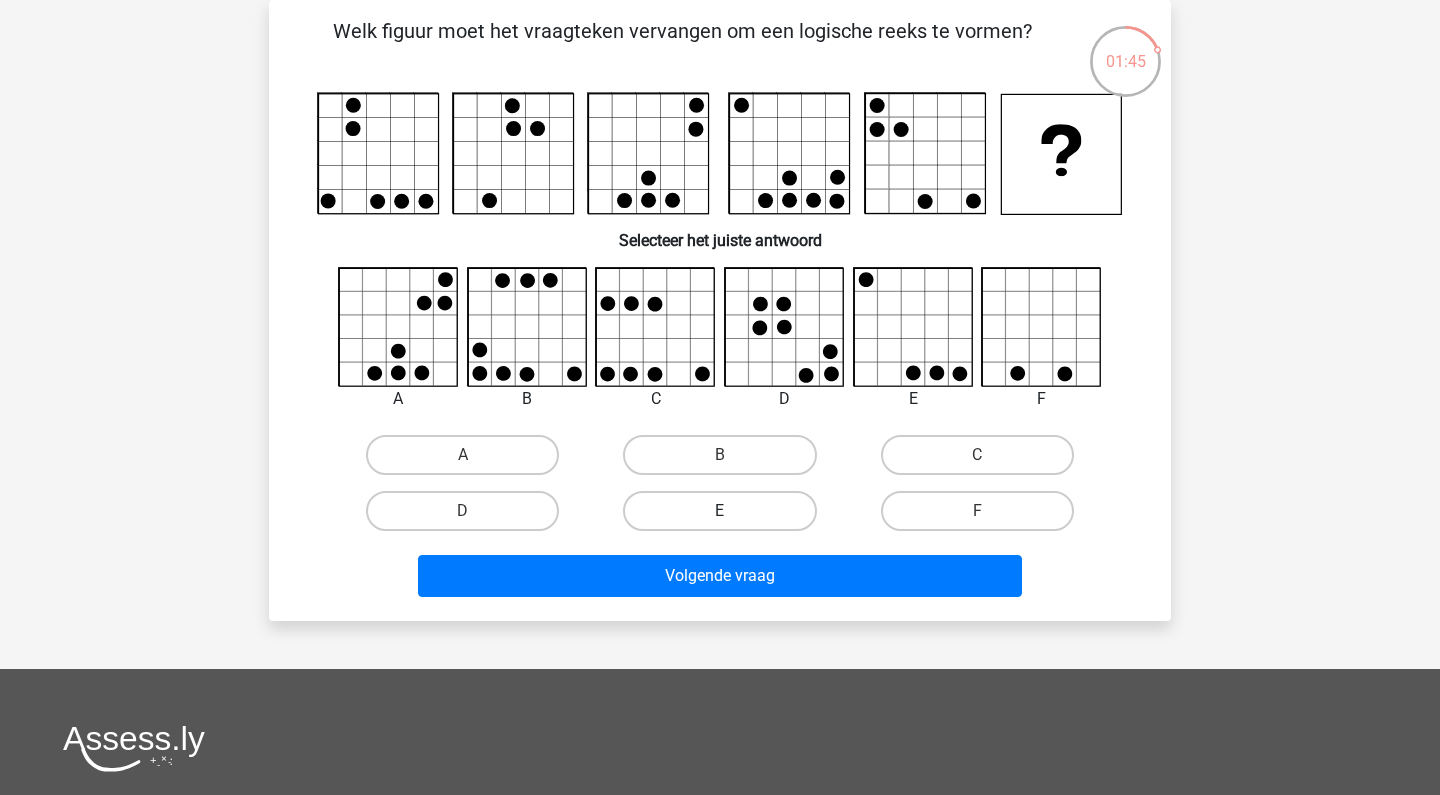 click on "E" at bounding box center (719, 511) 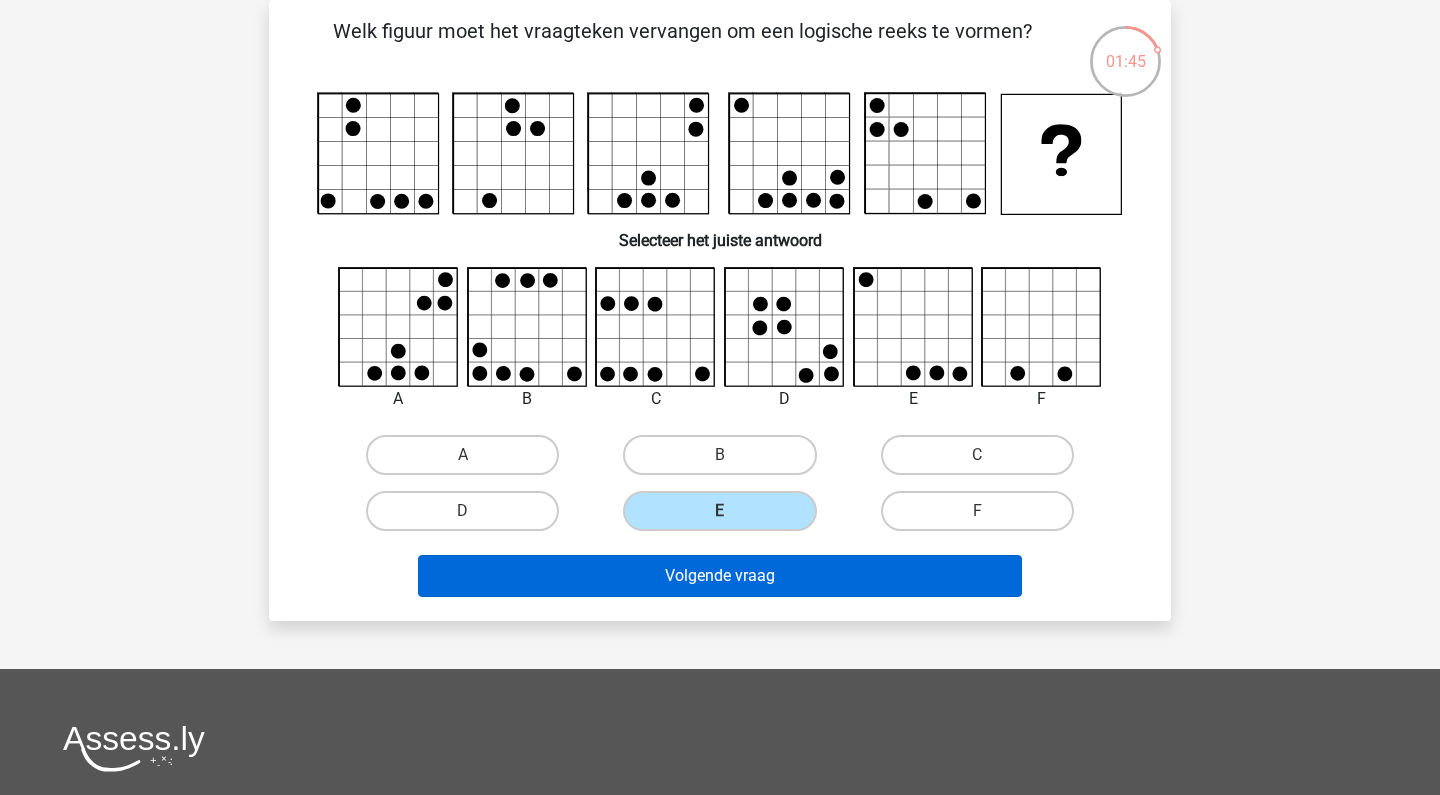 click on "Volgende vraag" at bounding box center (720, 576) 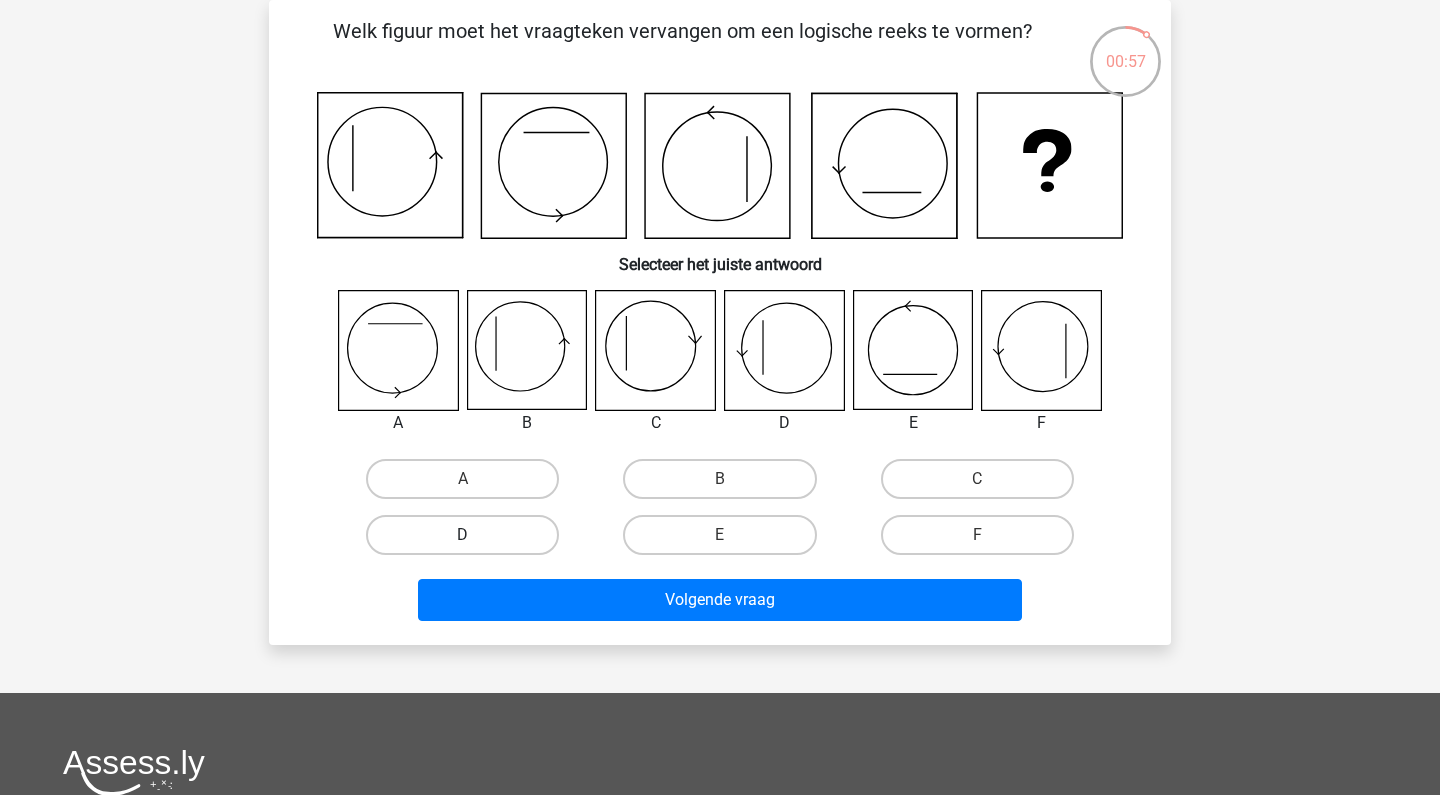 click on "D" at bounding box center [462, 535] 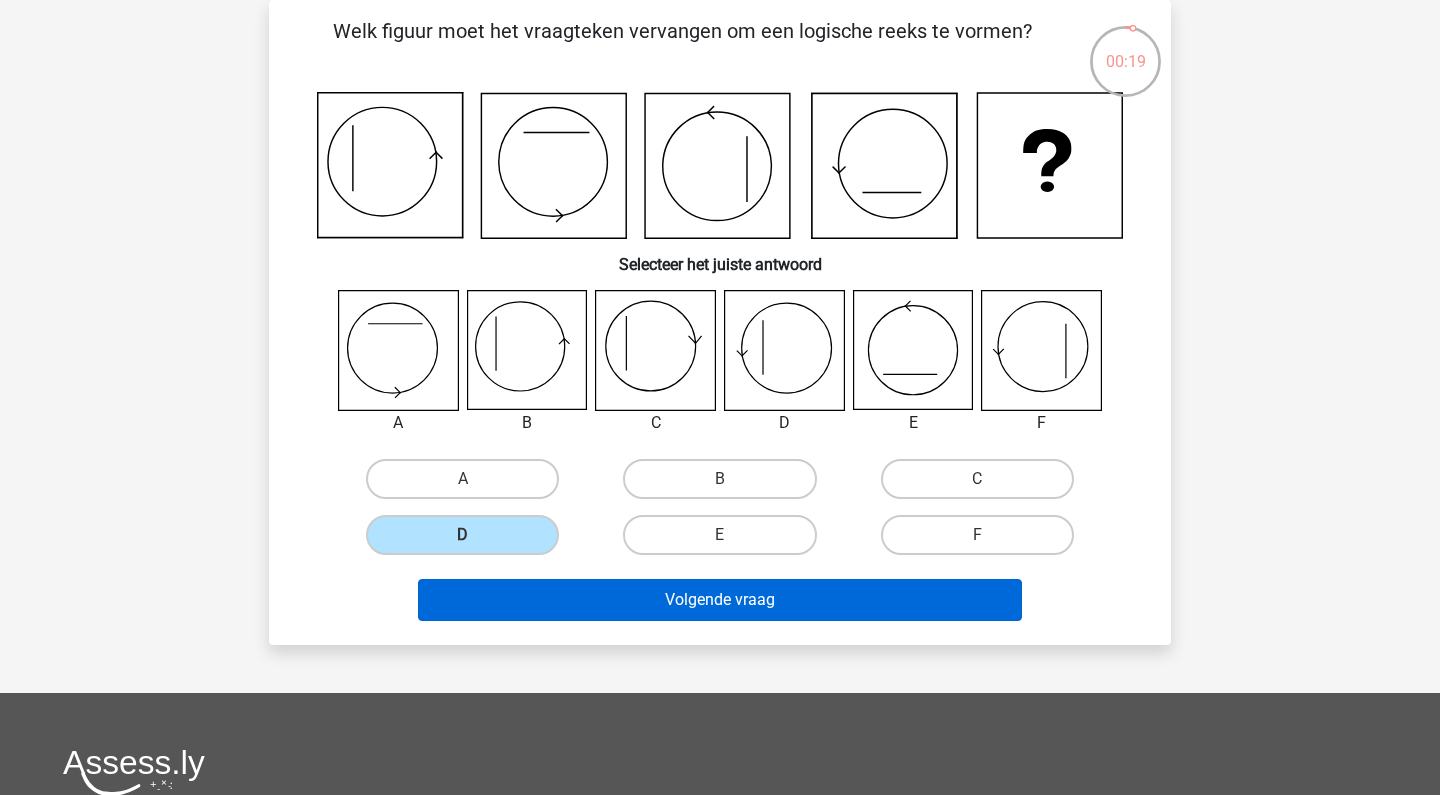 click on "Volgende vraag" at bounding box center (720, 600) 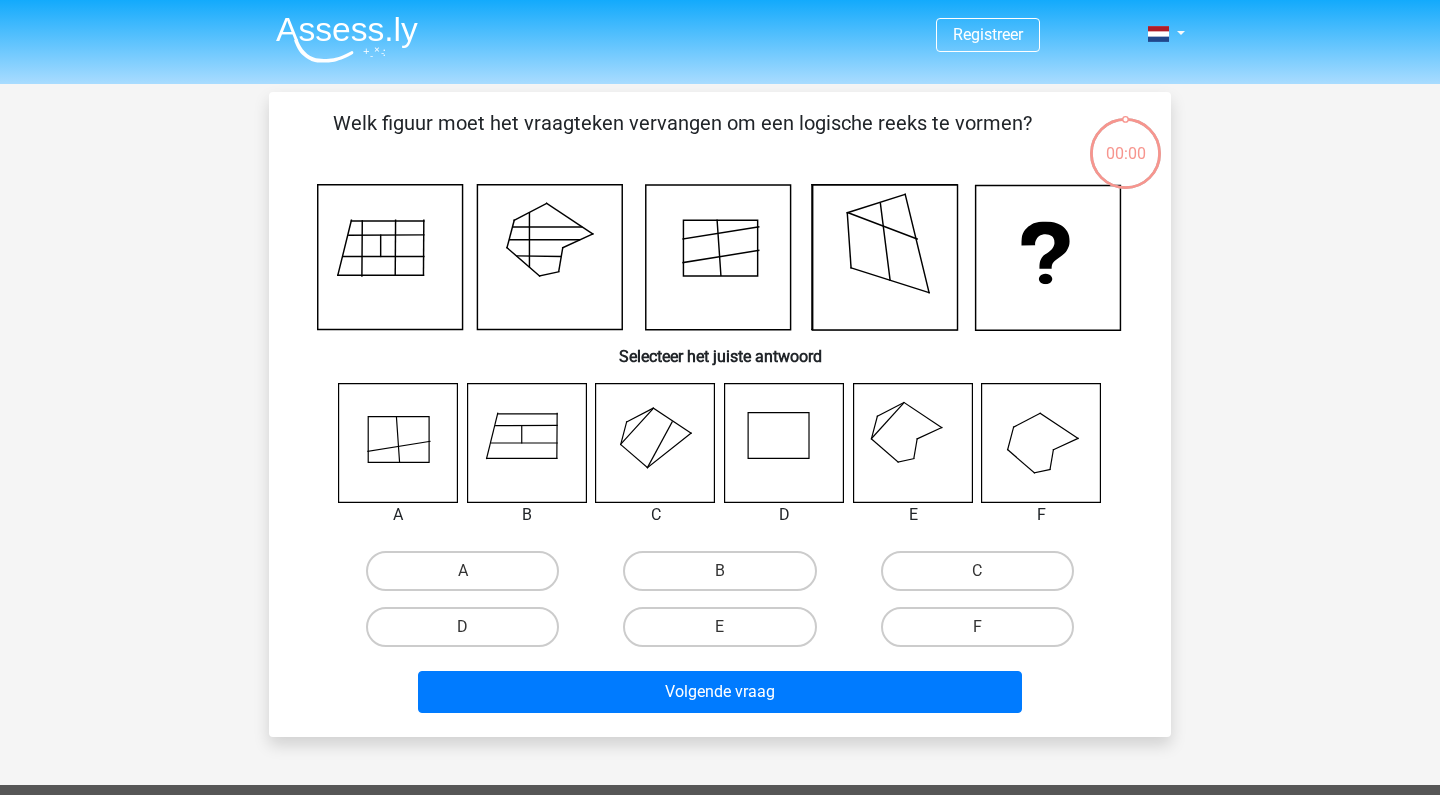 scroll, scrollTop: 92, scrollLeft: 0, axis: vertical 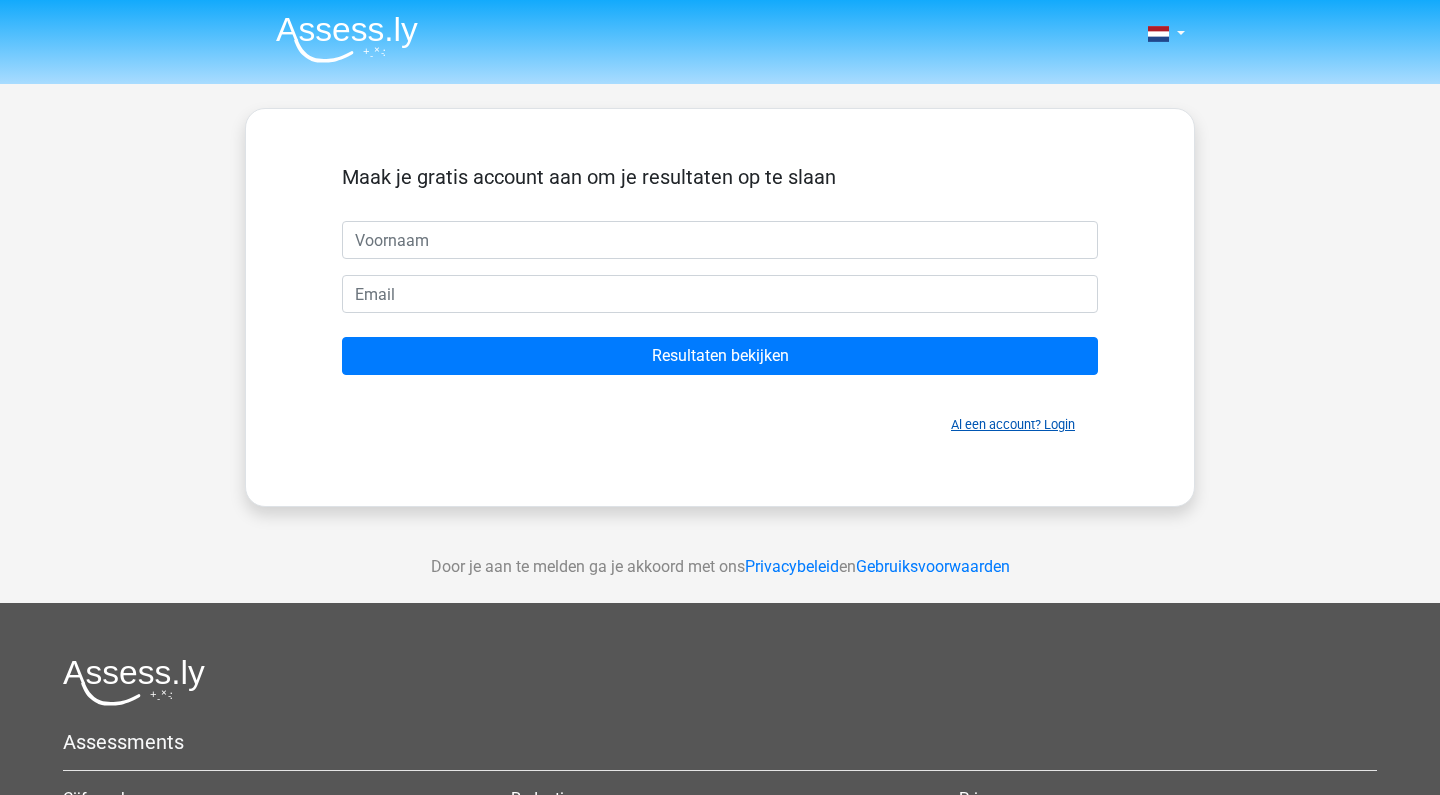 click on "Al een account? Login" at bounding box center (1013, 424) 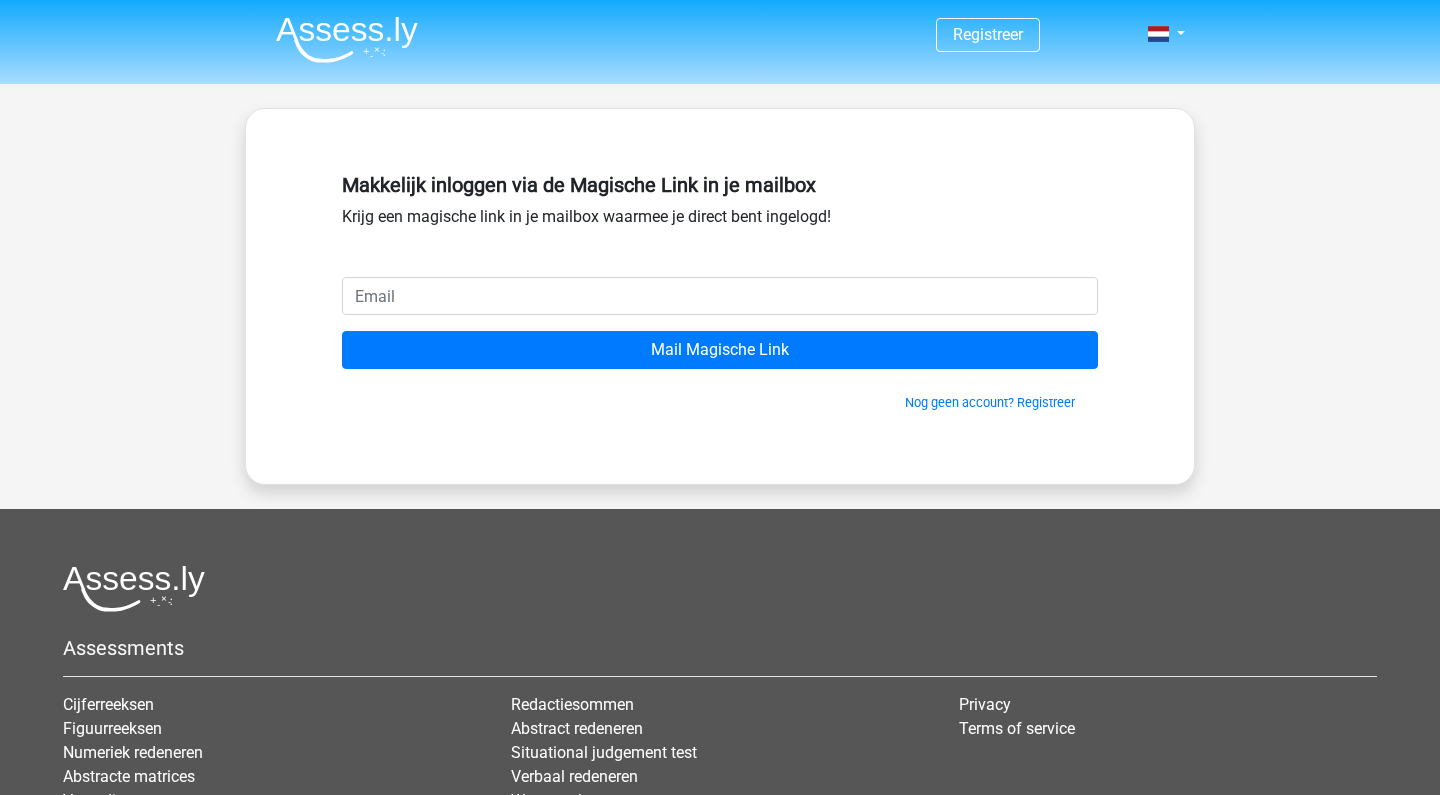 scroll, scrollTop: 0, scrollLeft: 0, axis: both 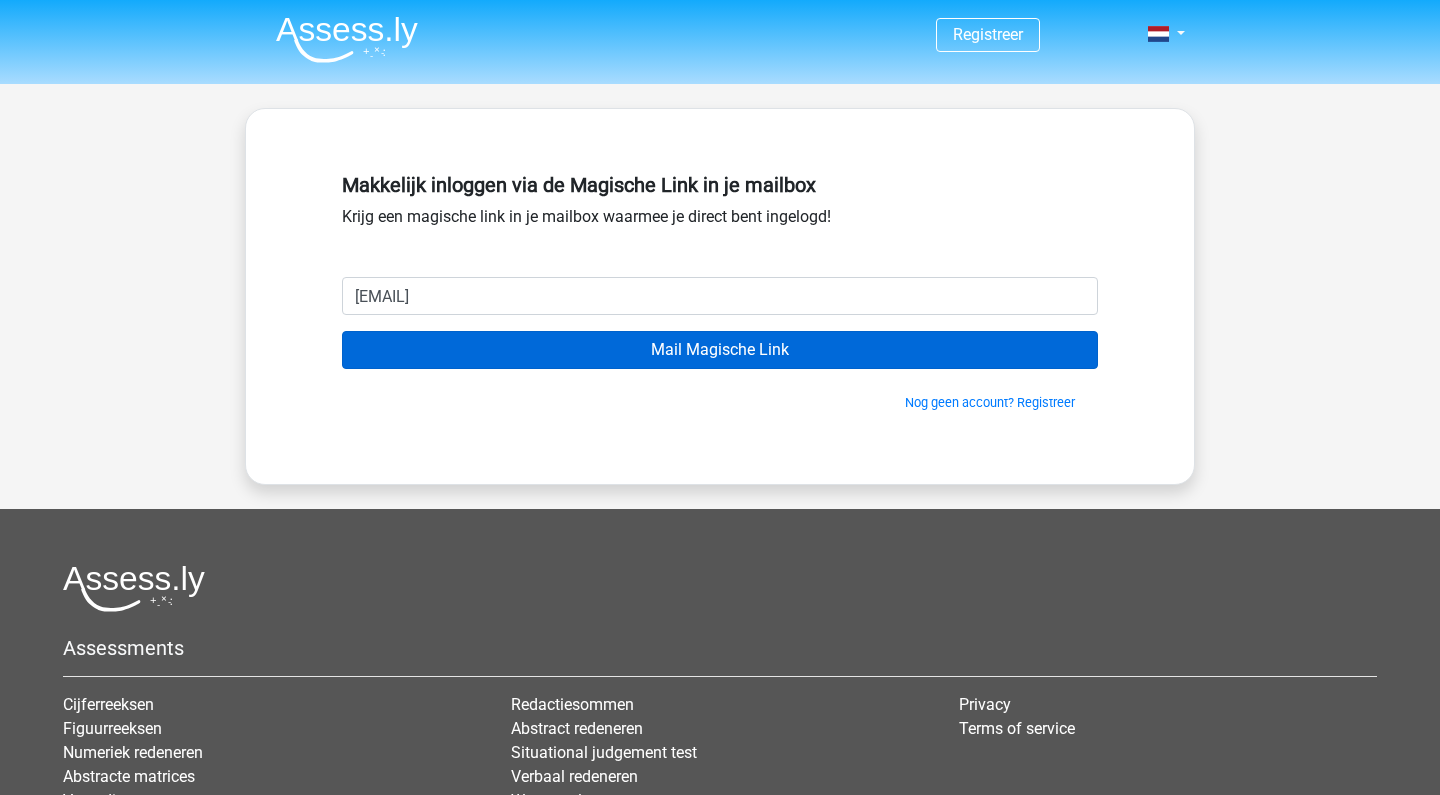 type on "[EMAIL]" 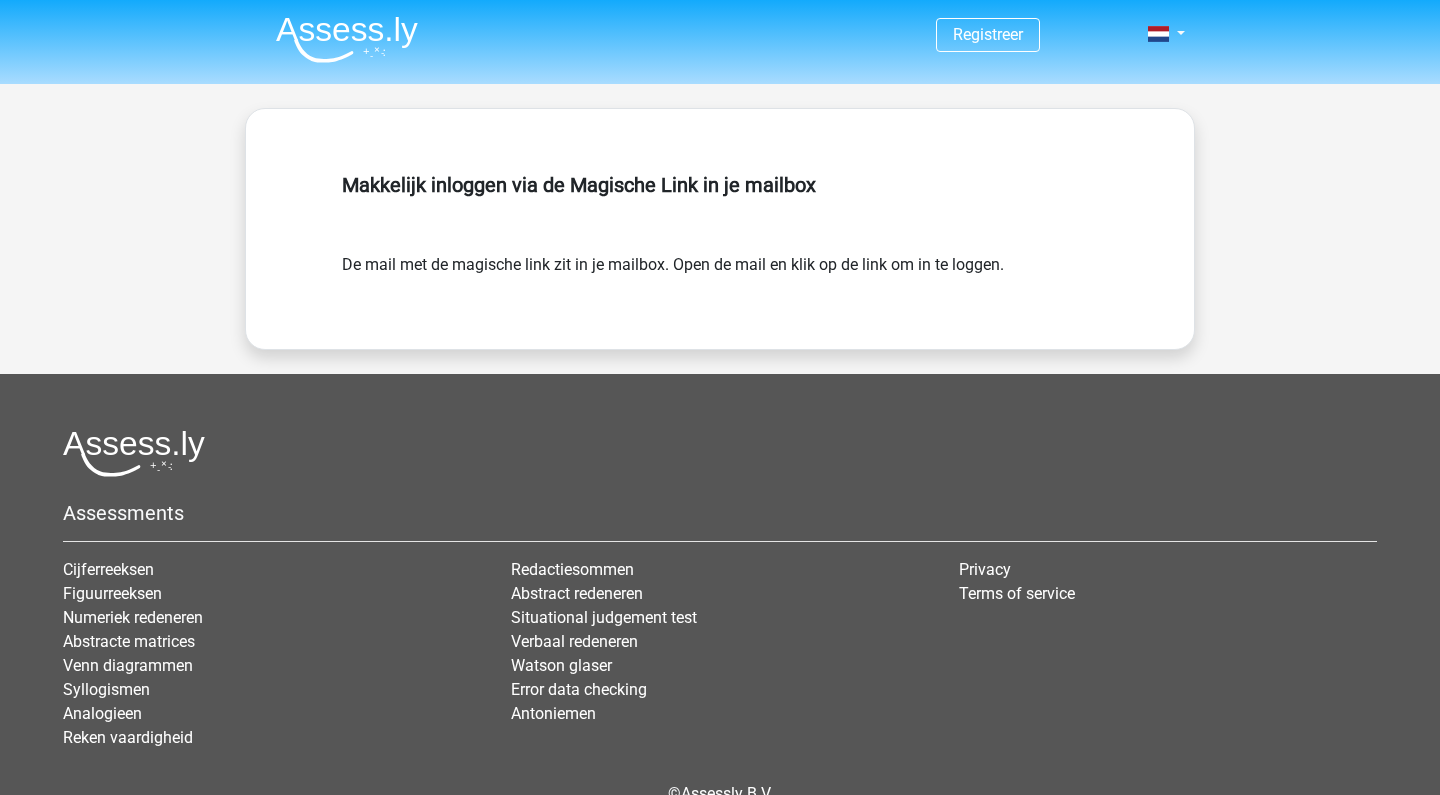 scroll, scrollTop: 0, scrollLeft: 0, axis: both 